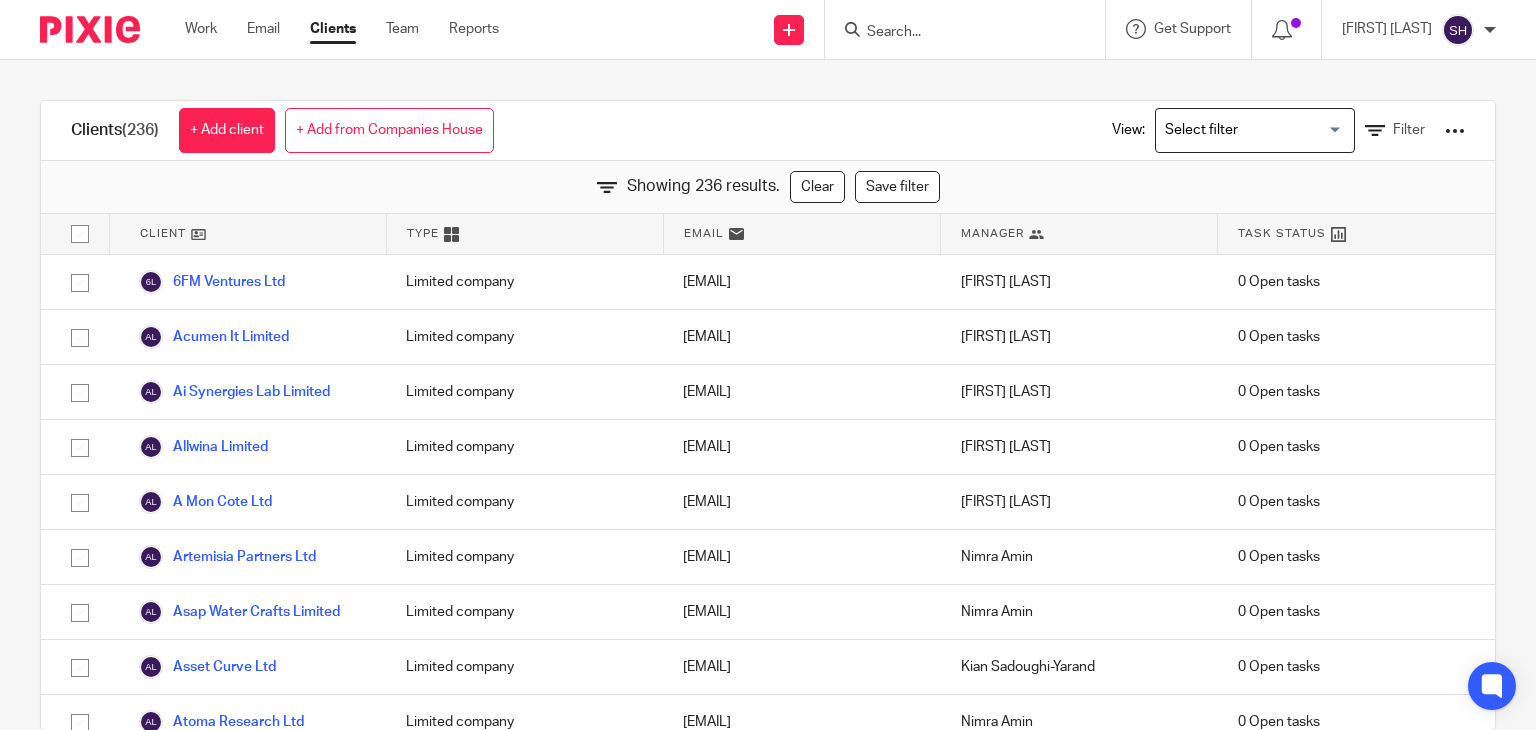 scroll, scrollTop: 0, scrollLeft: 0, axis: both 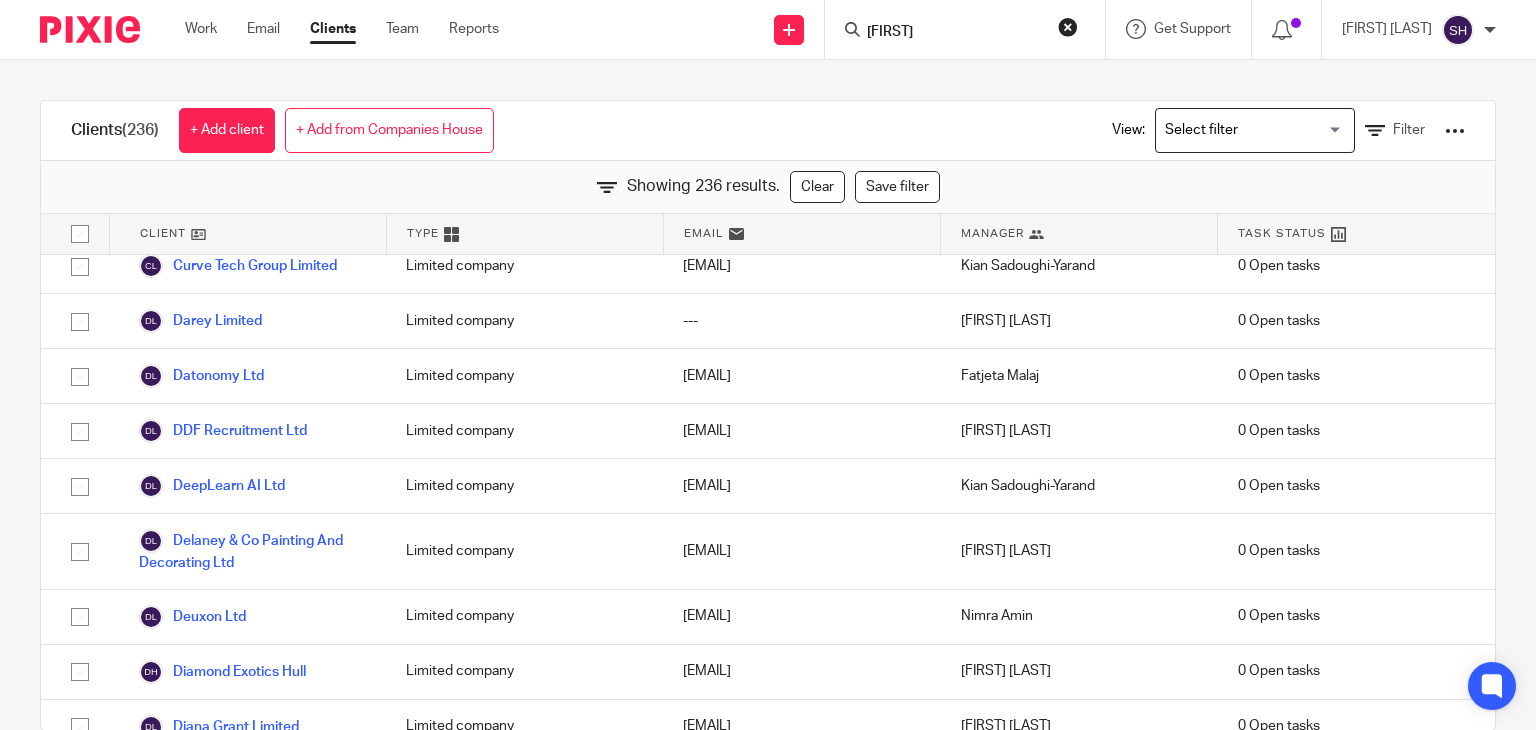 click at bounding box center (0, 0) 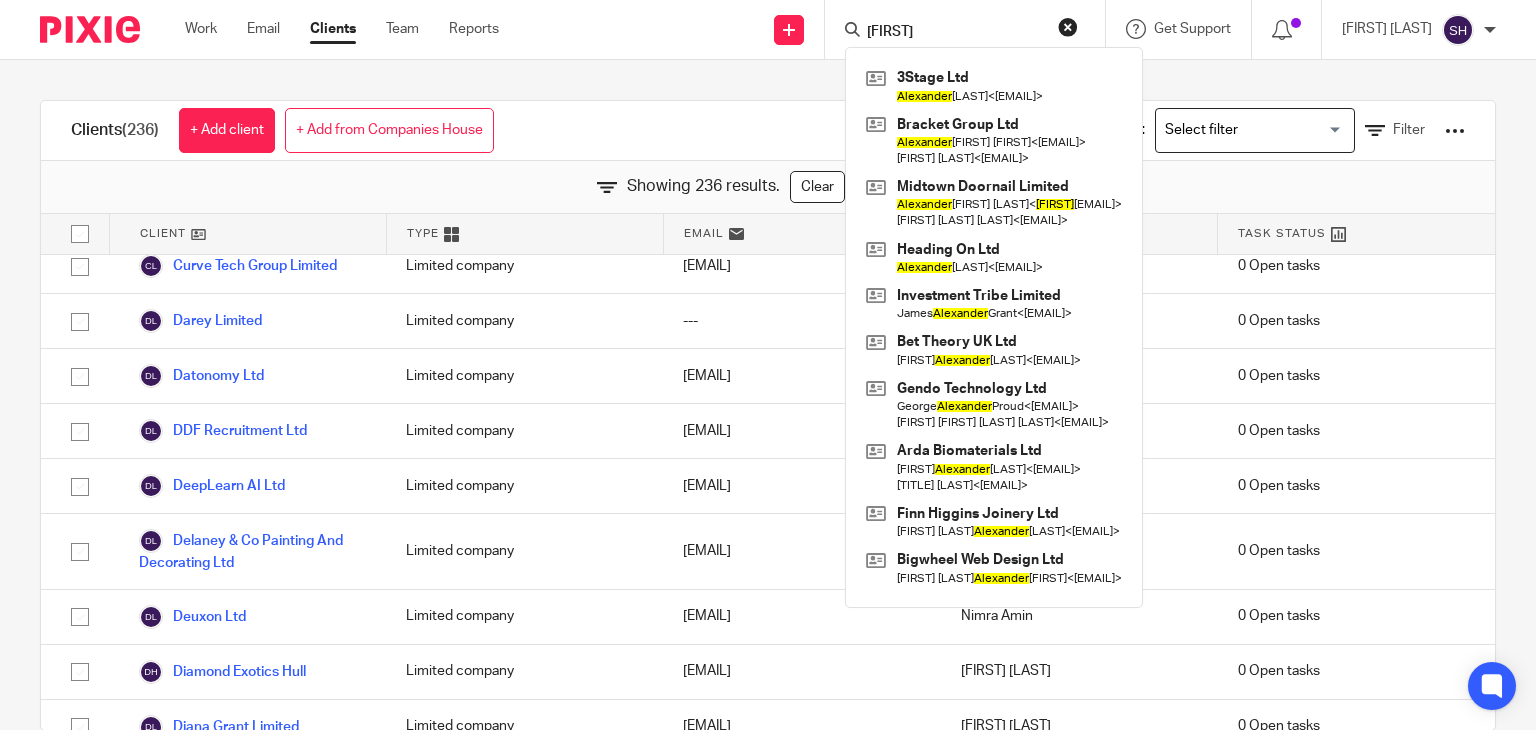 click on "alexander" at bounding box center (971, 29) 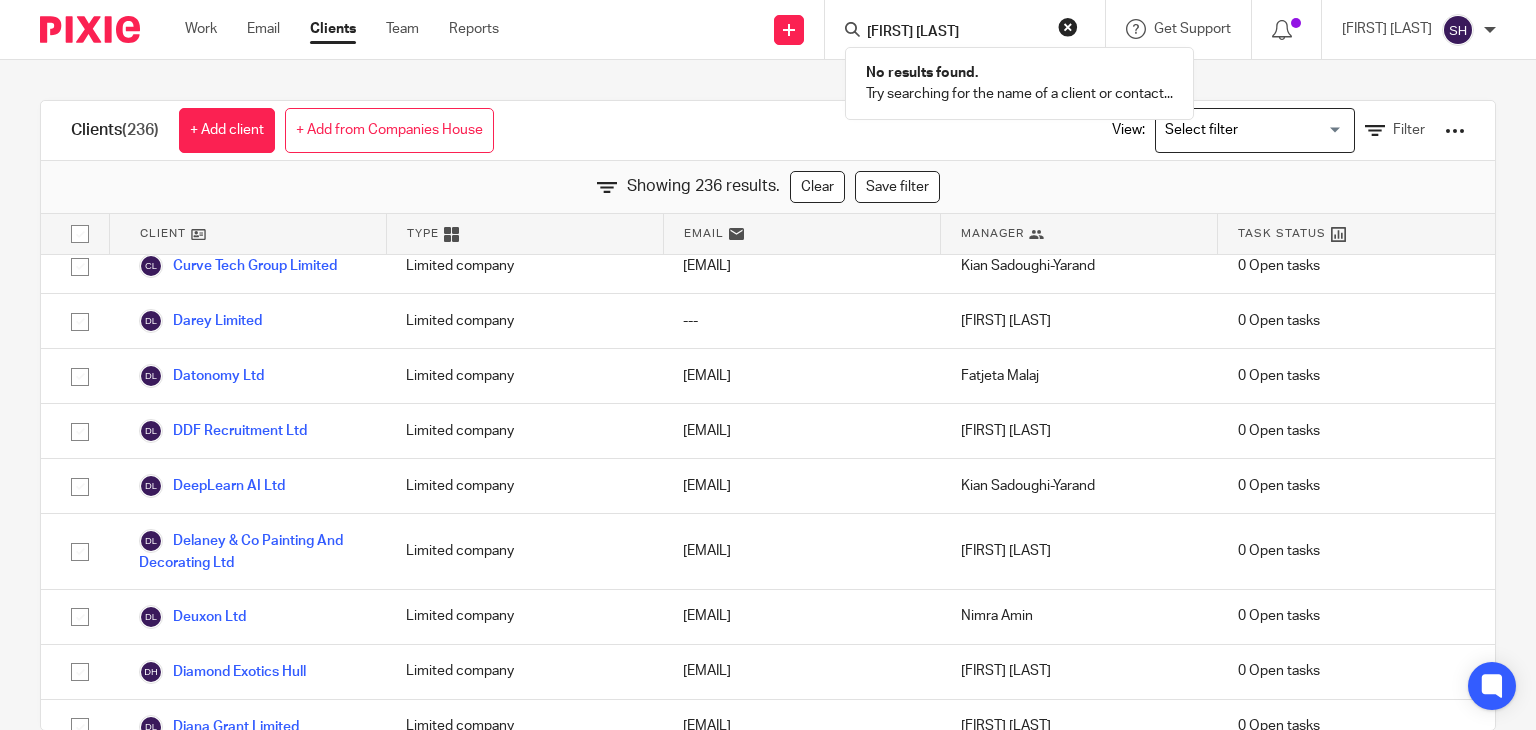 type on "alexander froome" 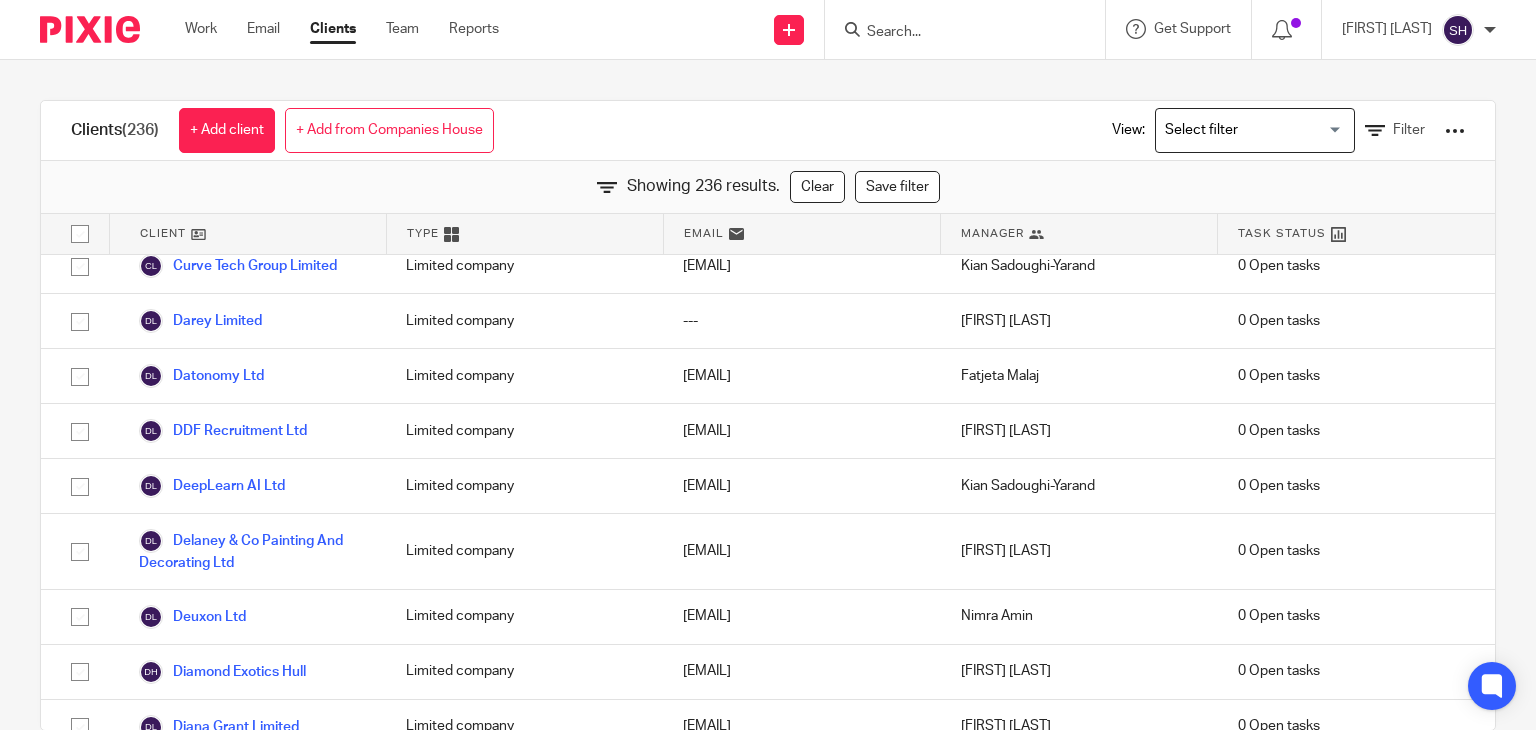 click at bounding box center (955, 33) 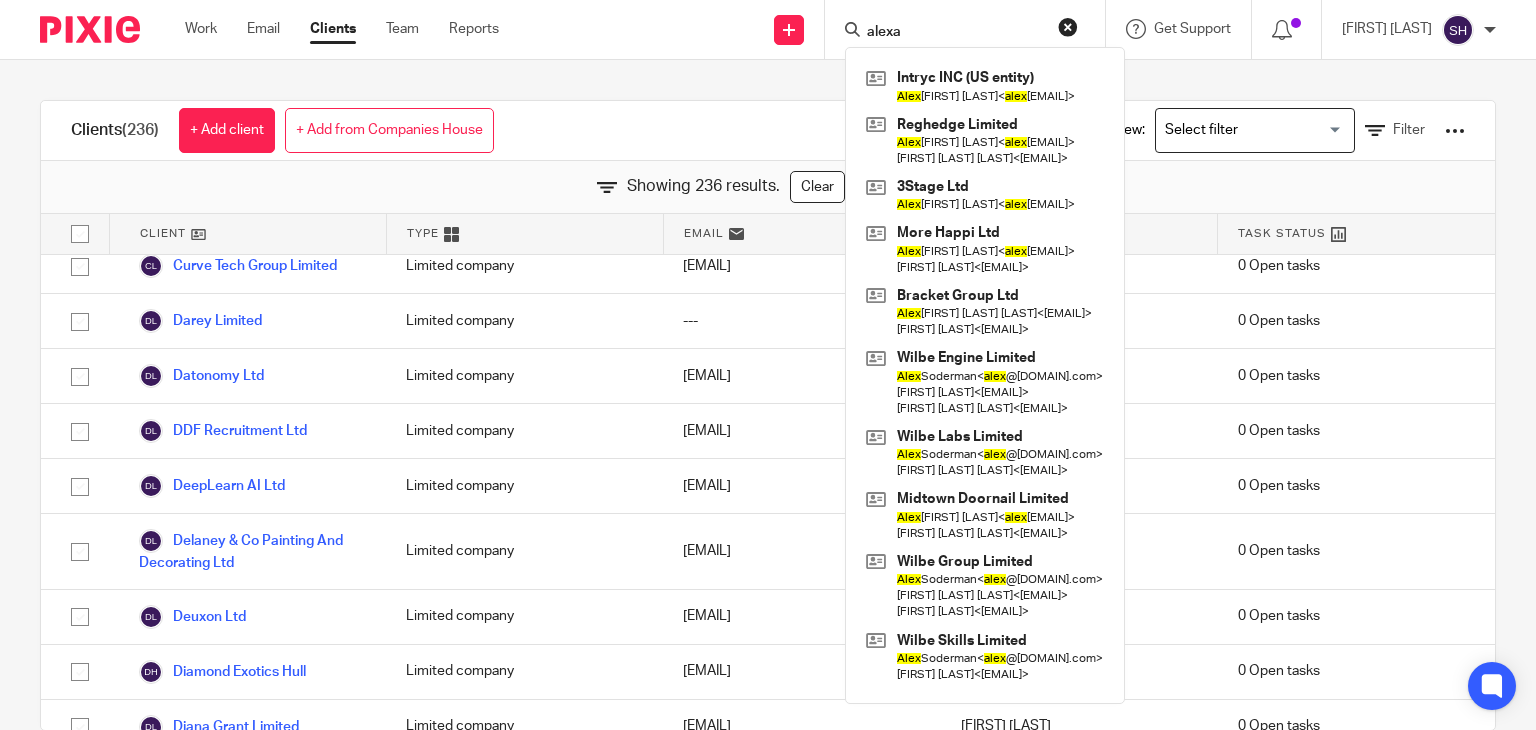 type on "alexan" 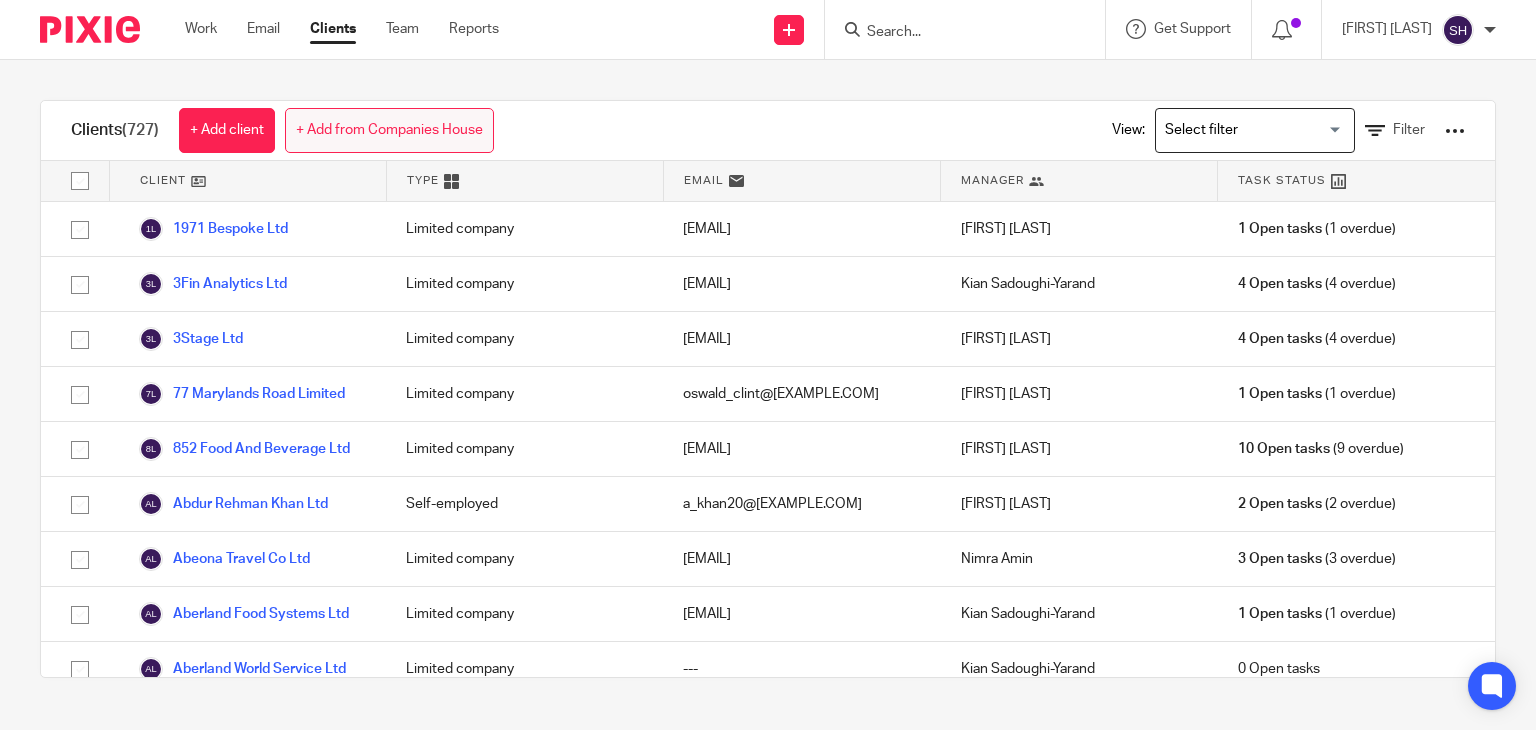 scroll, scrollTop: 0, scrollLeft: 0, axis: both 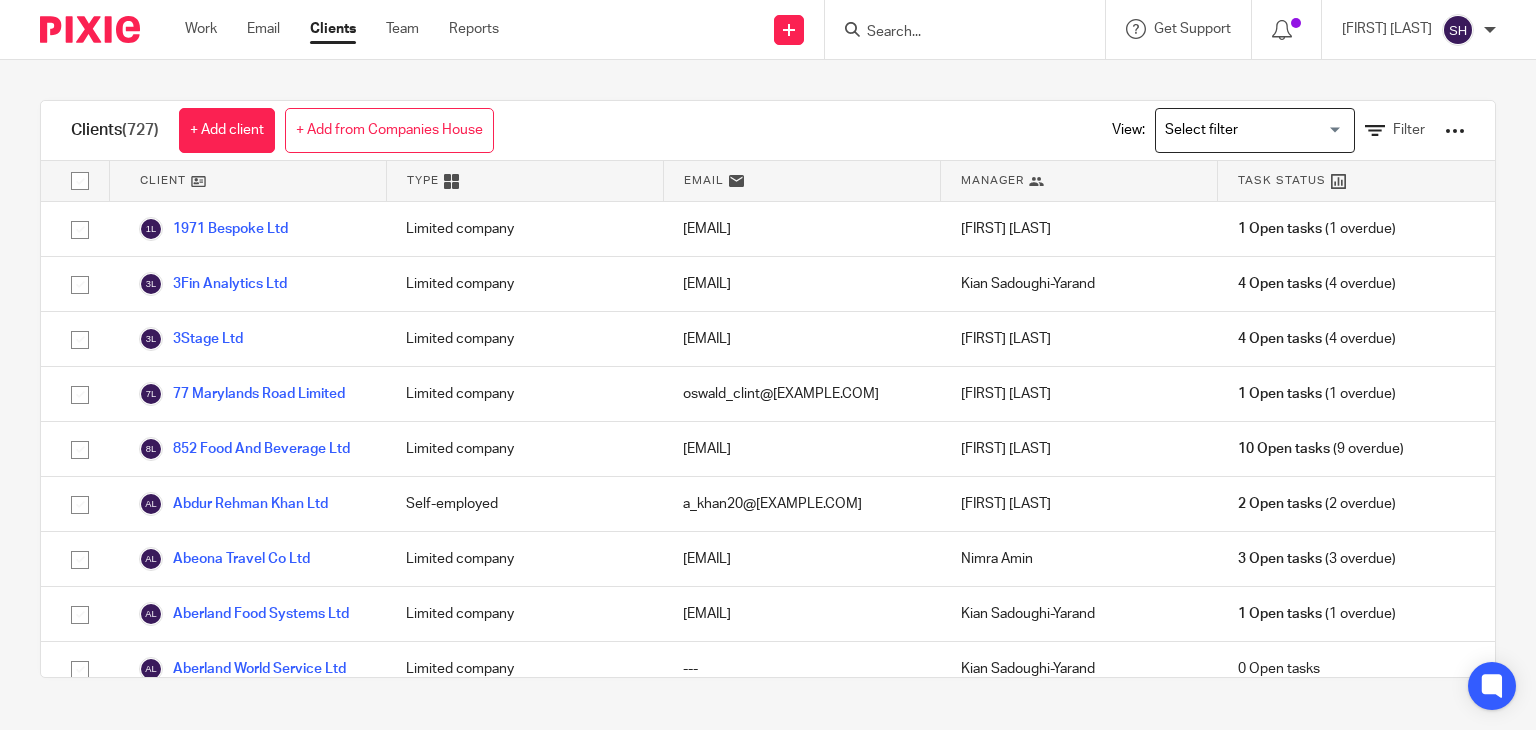 click on "Clients" at bounding box center [333, 29] 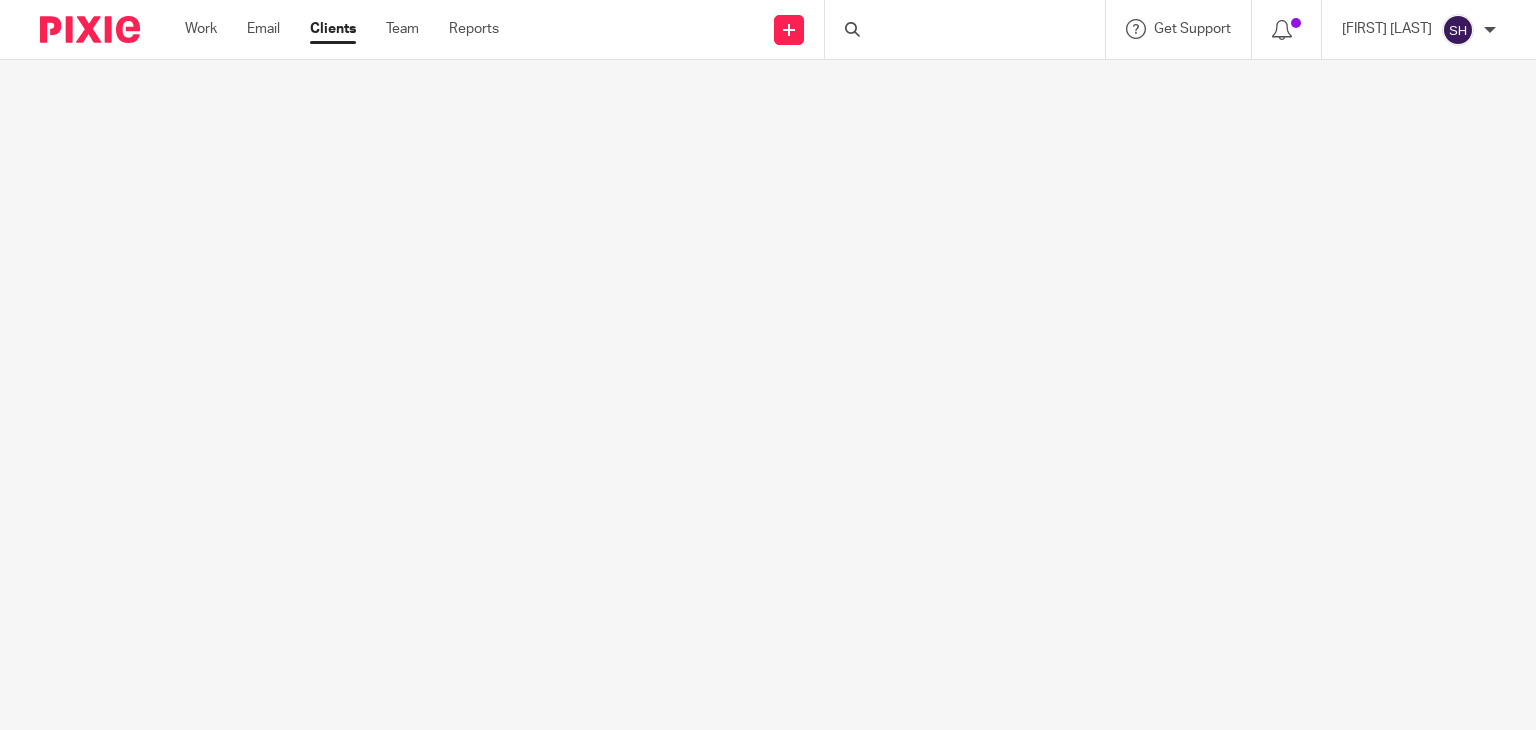scroll, scrollTop: 0, scrollLeft: 0, axis: both 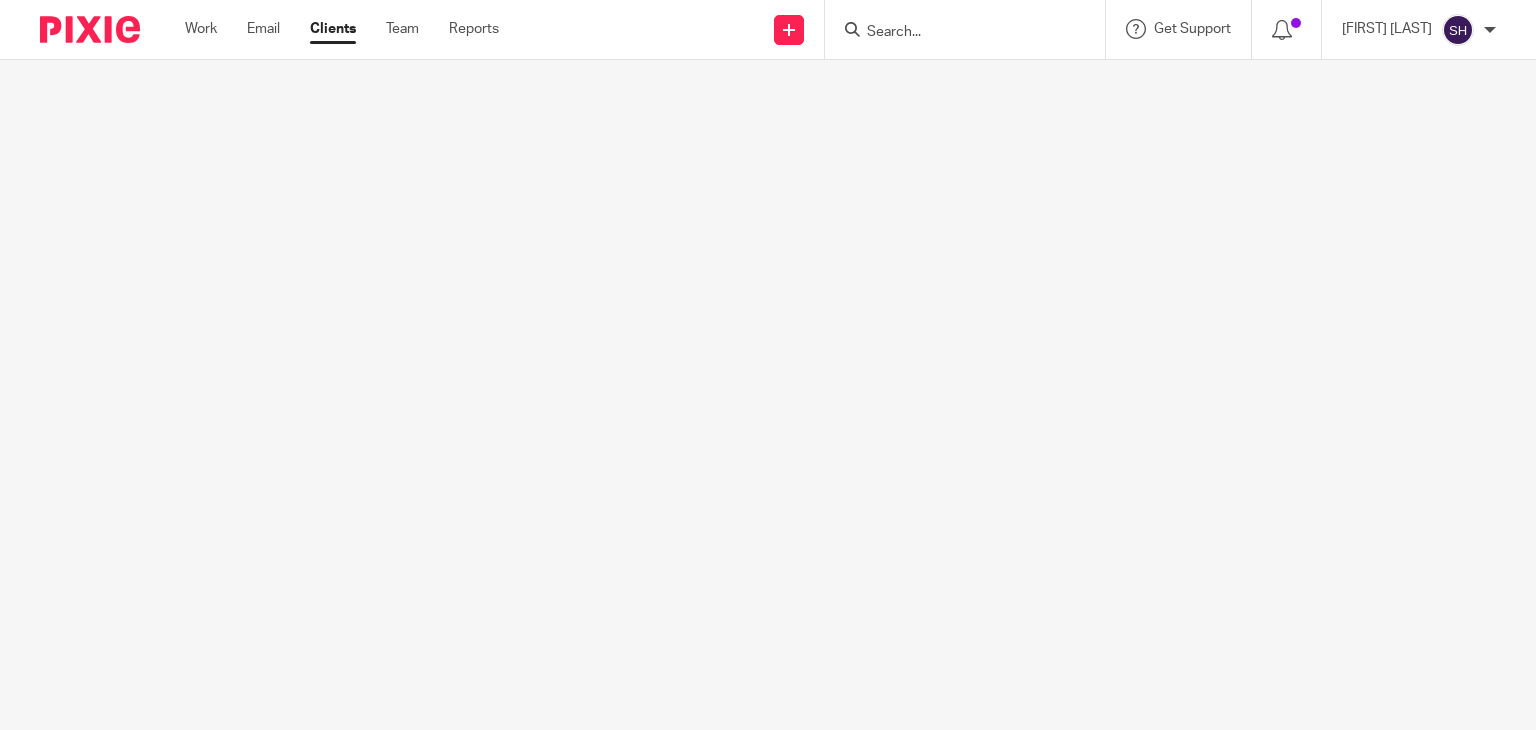 click at bounding box center (955, 33) 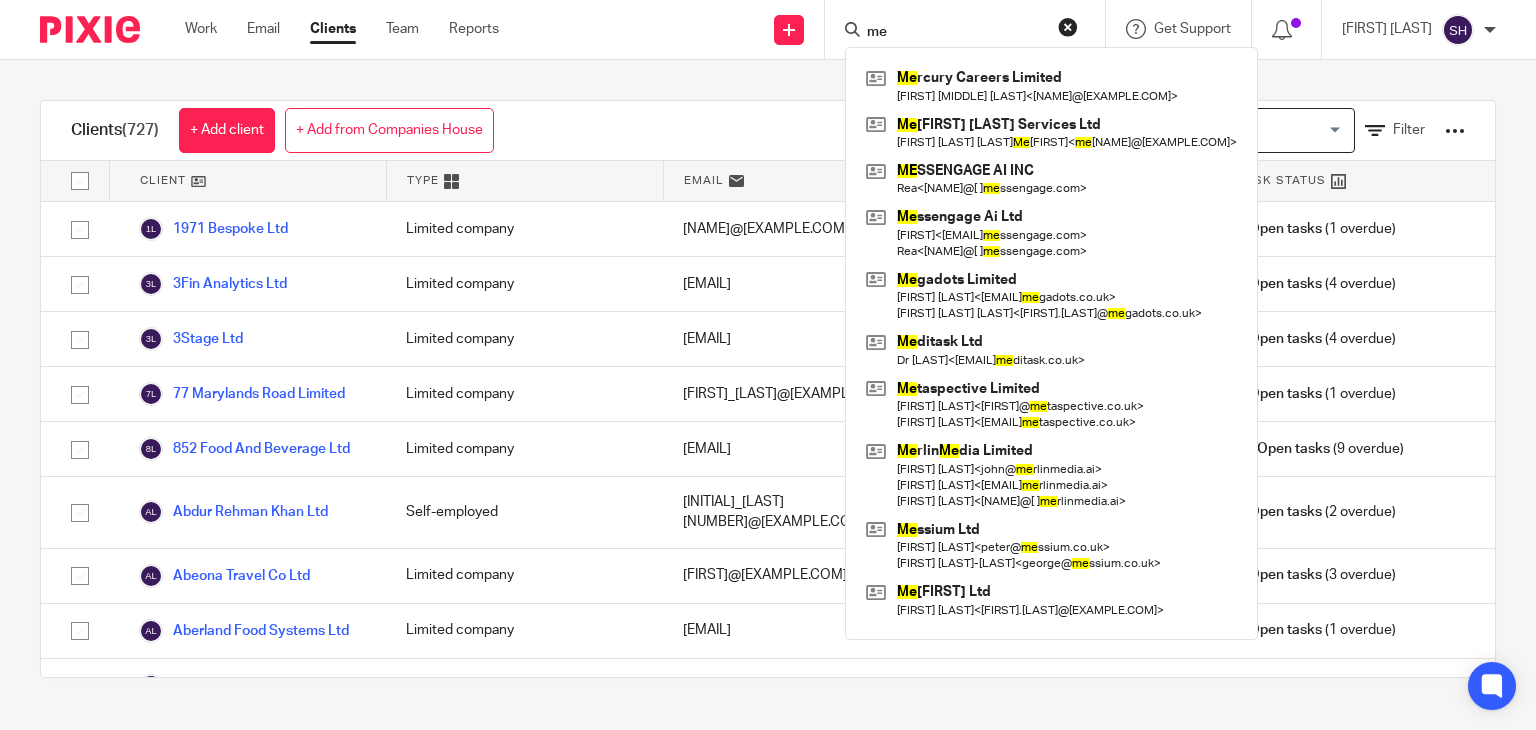 type on "m" 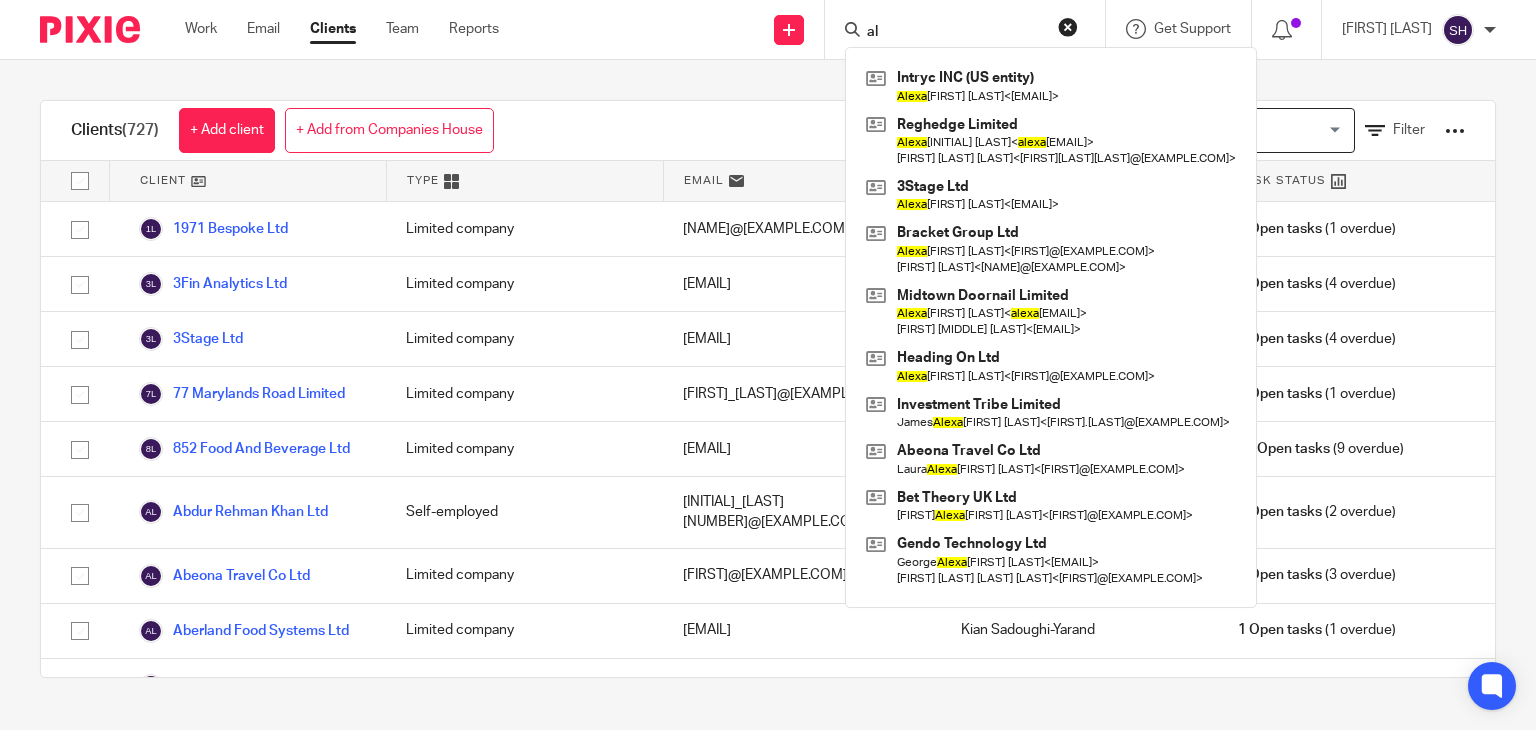 type on "a" 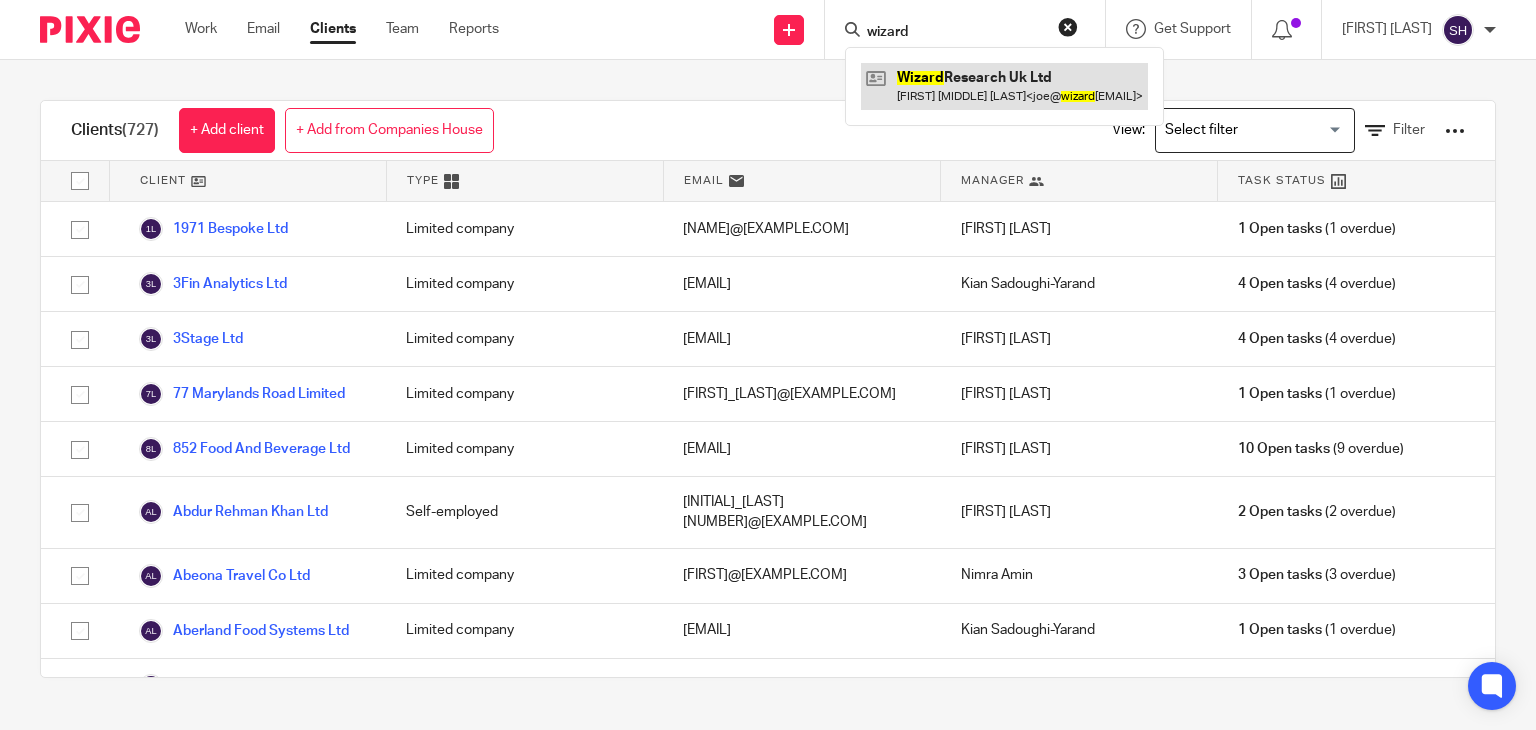 type on "wizard" 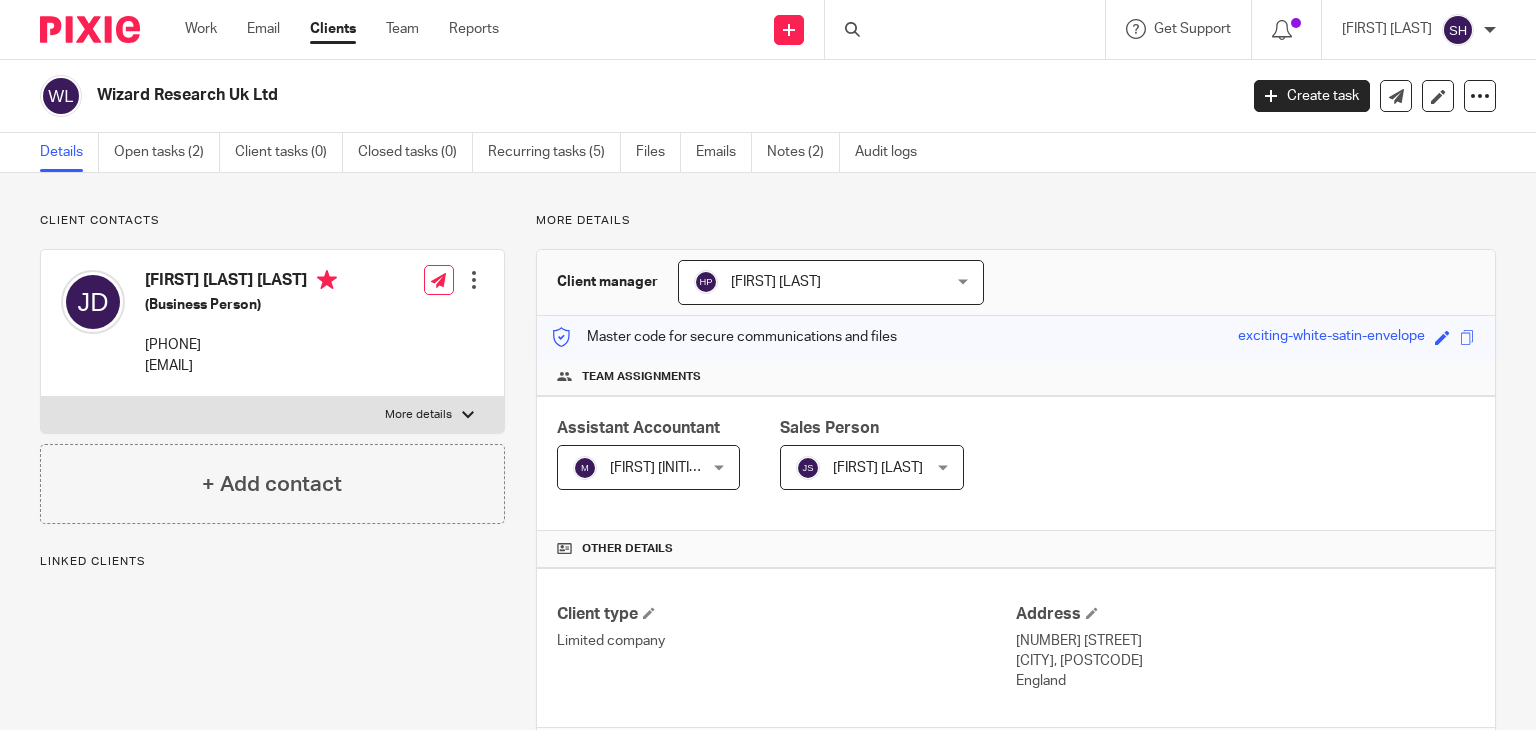 scroll, scrollTop: 0, scrollLeft: 0, axis: both 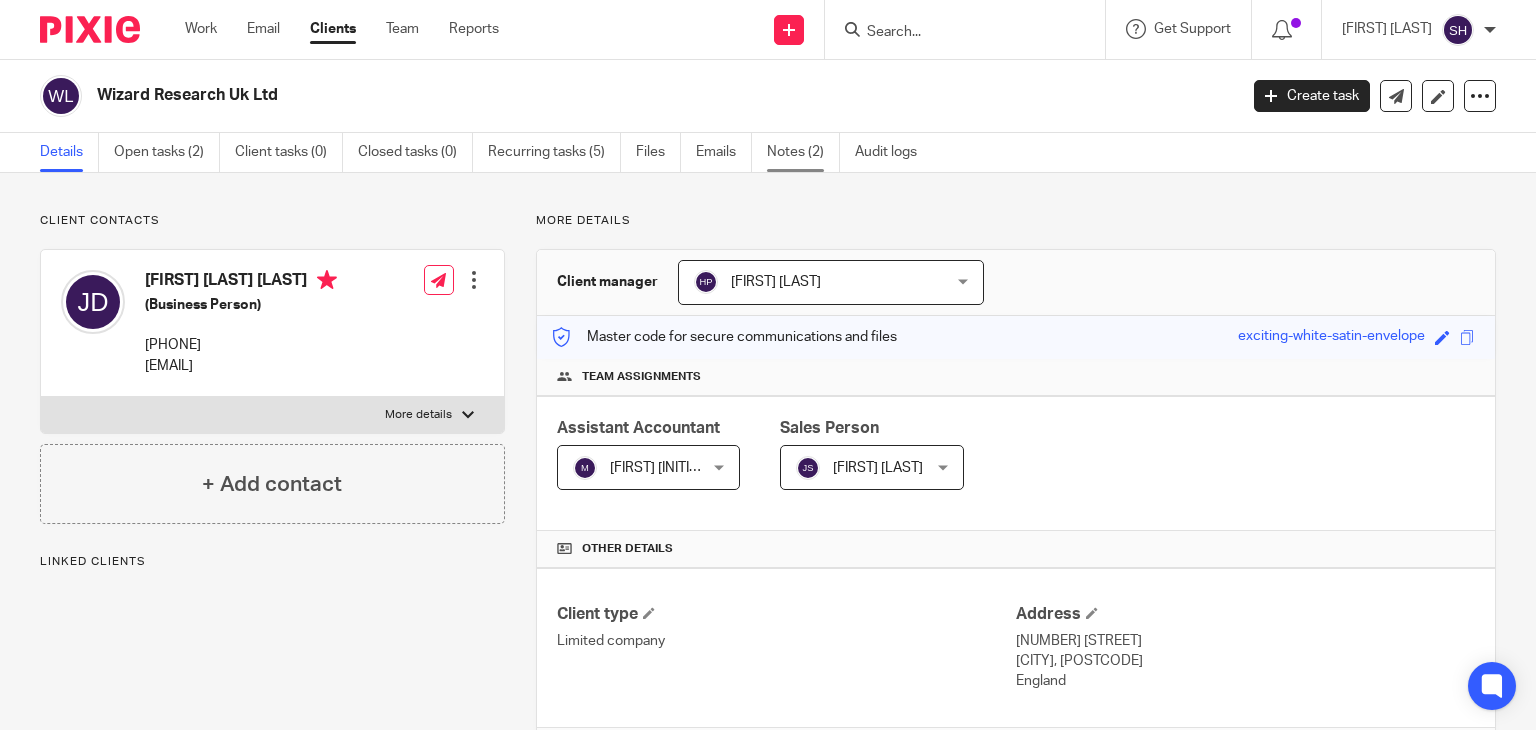 click on "Notes (2)" at bounding box center [803, 152] 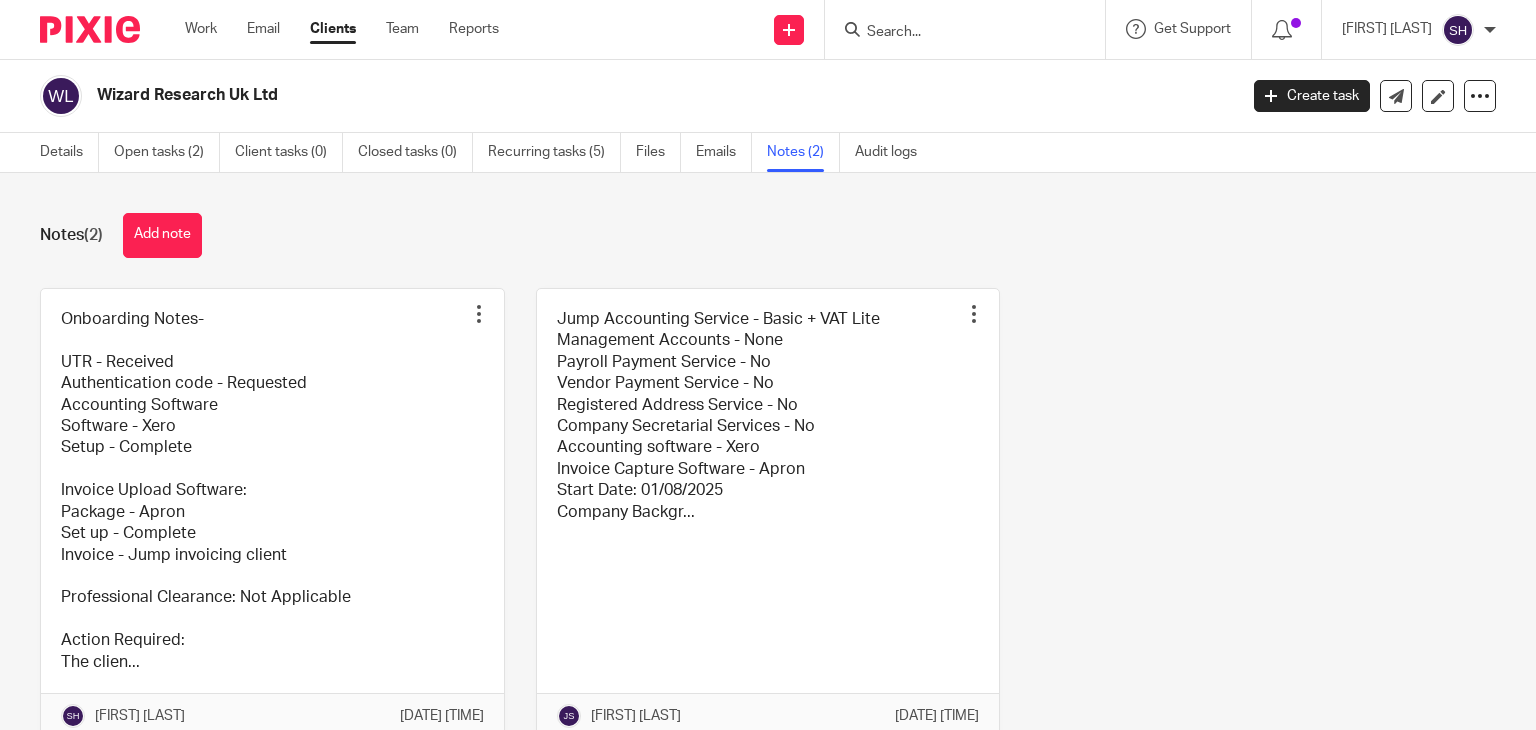 scroll, scrollTop: 0, scrollLeft: 0, axis: both 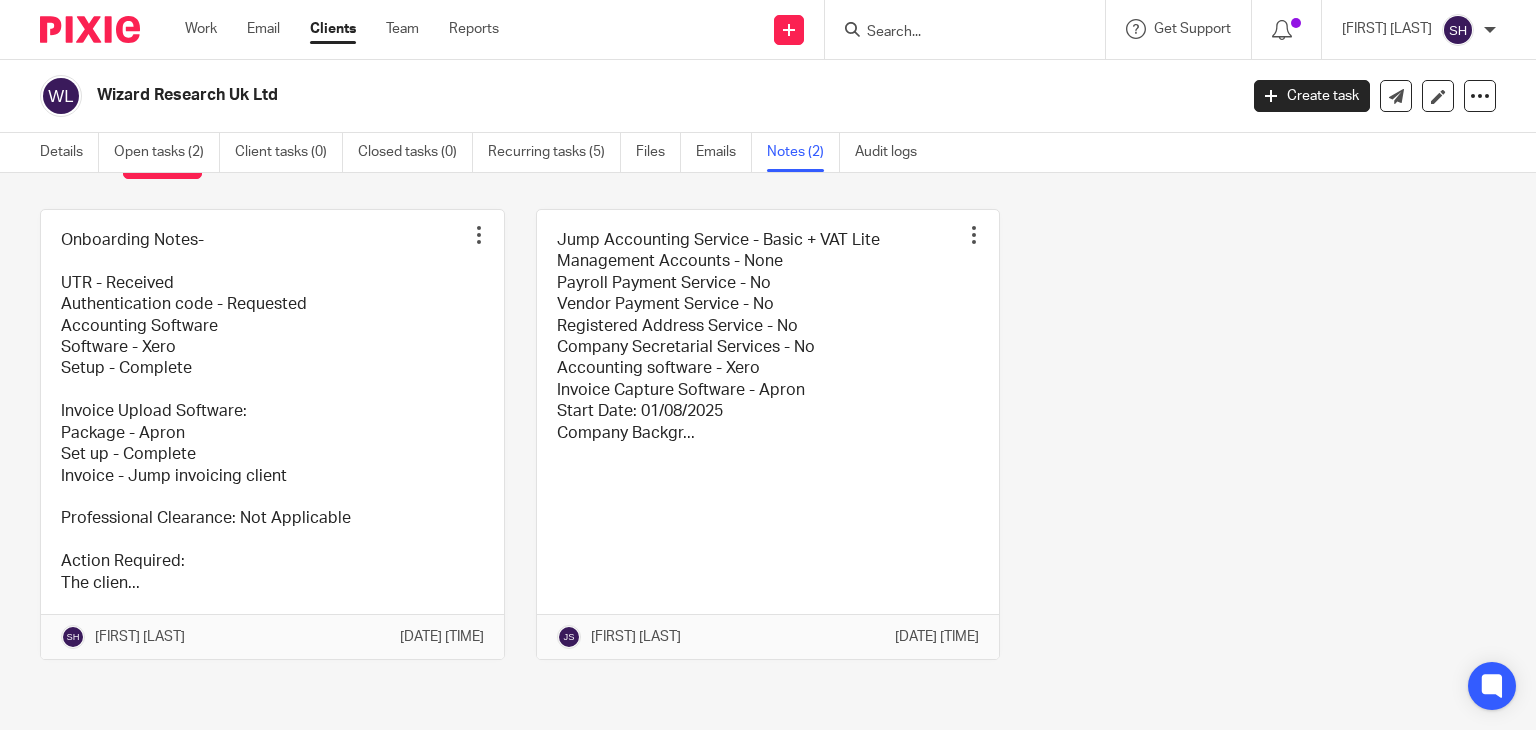 click at bounding box center (955, 33) 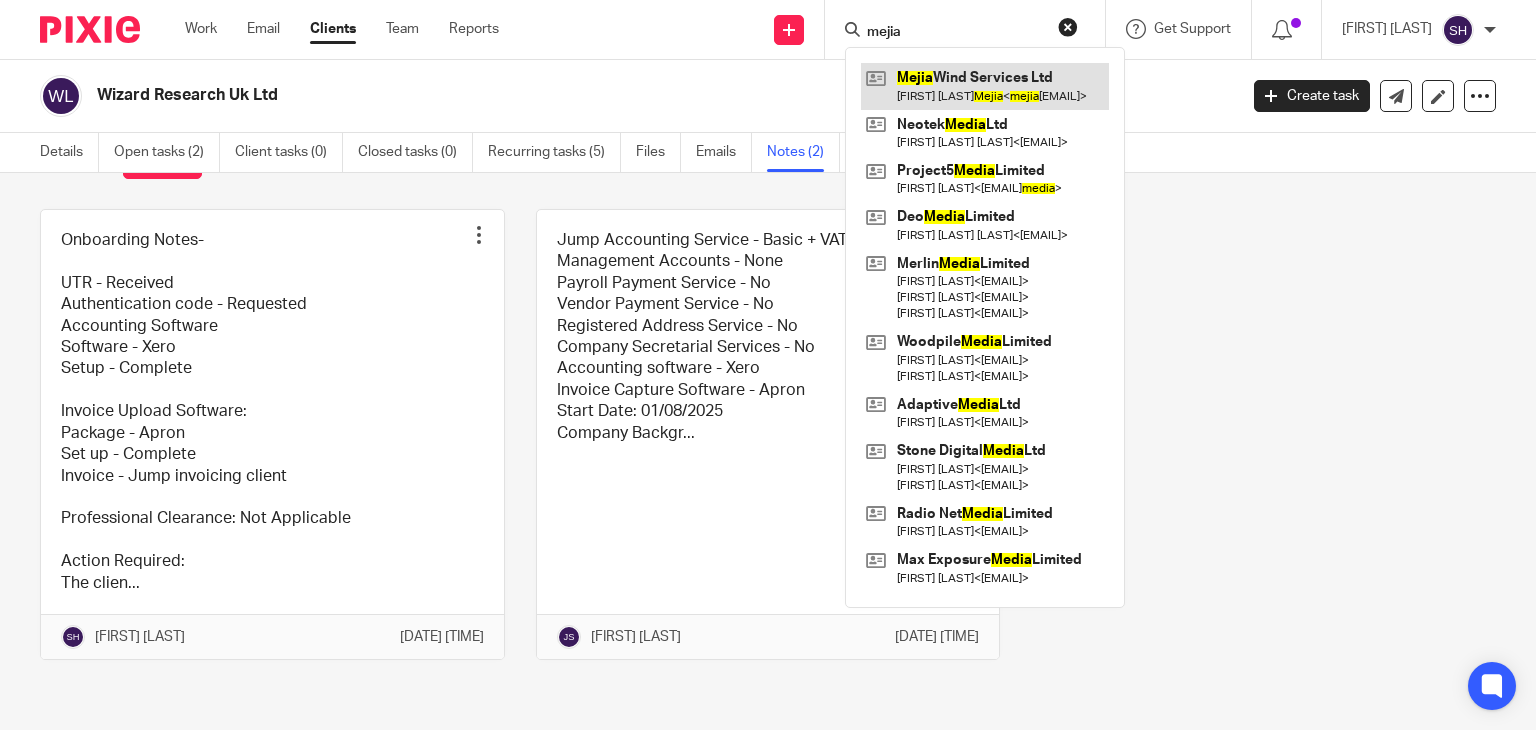 type on "mejia" 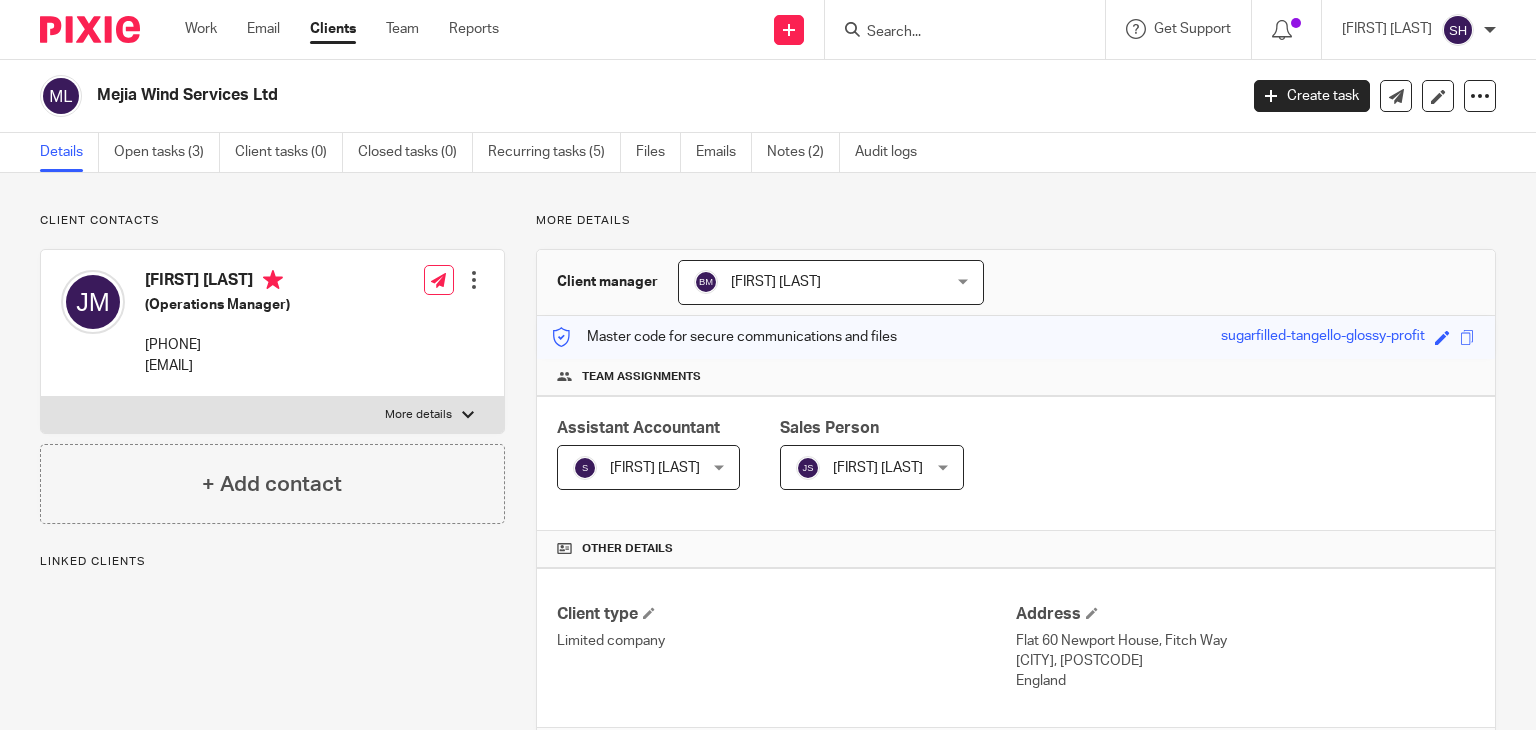 scroll, scrollTop: 0, scrollLeft: 0, axis: both 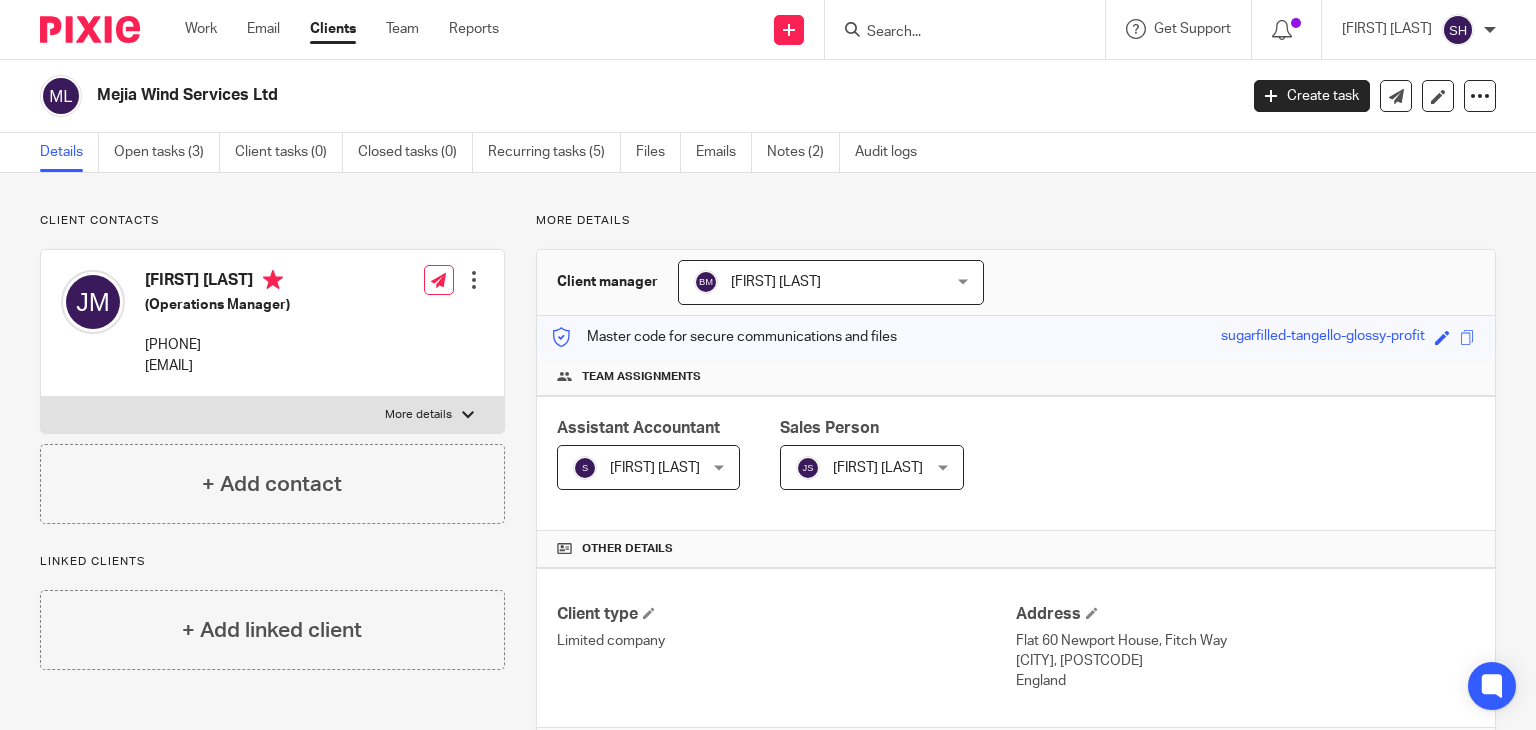 click on "Mejia Wind Services Ltd" at bounding box center [548, 95] 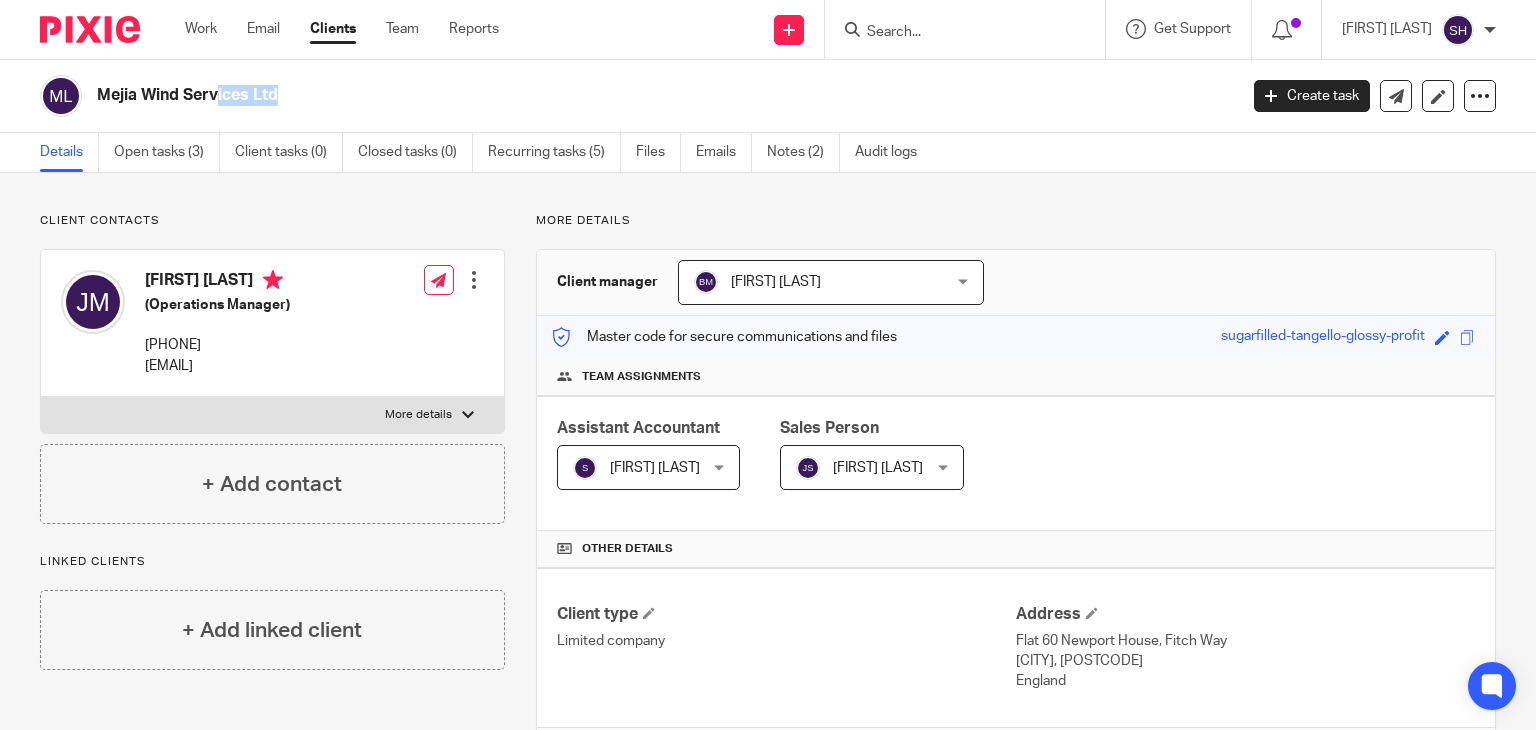 click on "Mejia Wind Services Ltd" at bounding box center [548, 95] 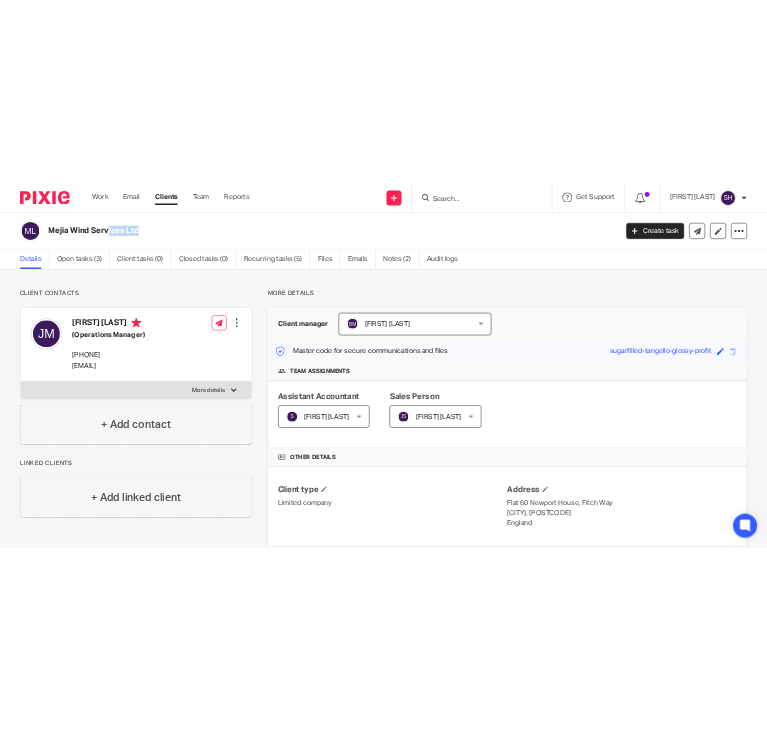 scroll, scrollTop: 538, scrollLeft: 0, axis: vertical 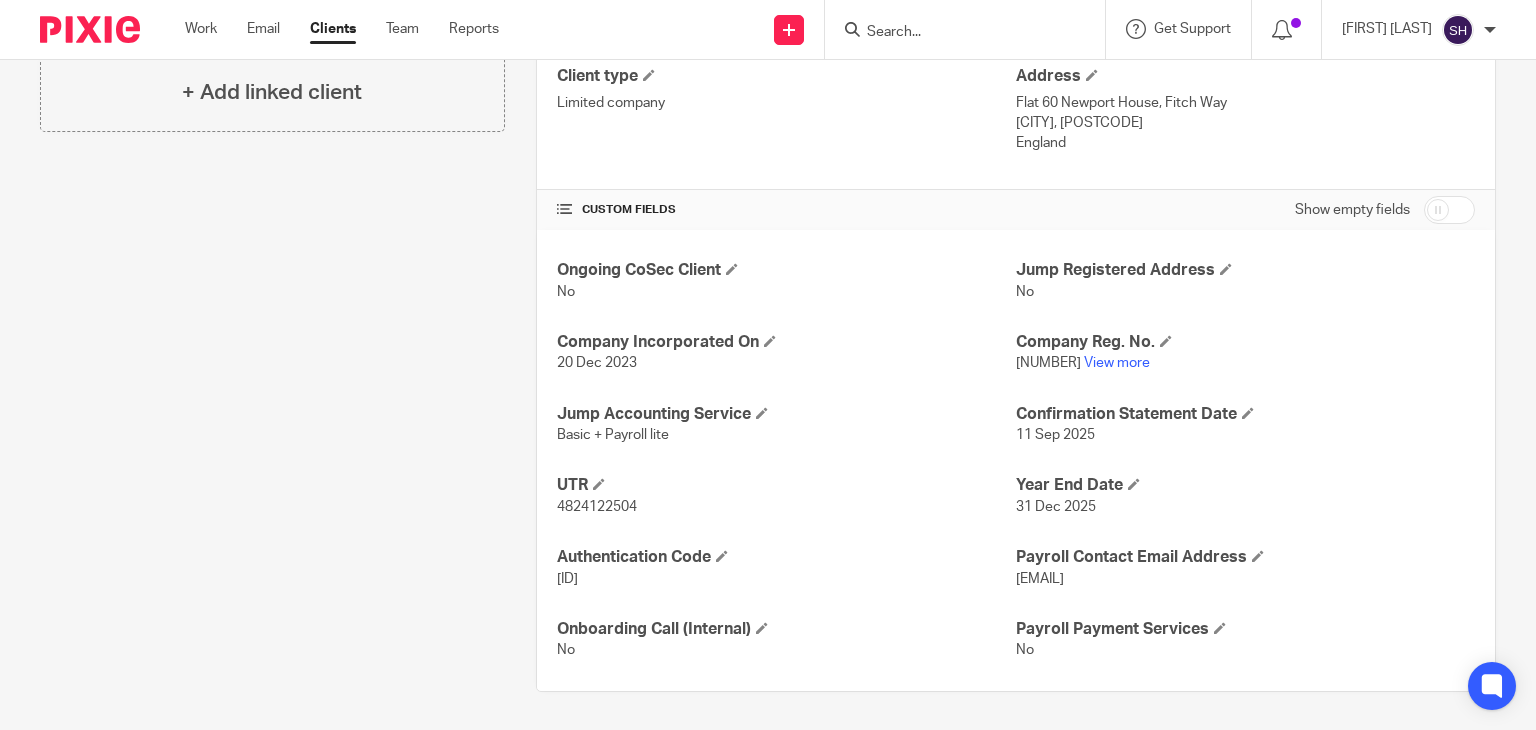 click on "4824122504" at bounding box center [786, 507] 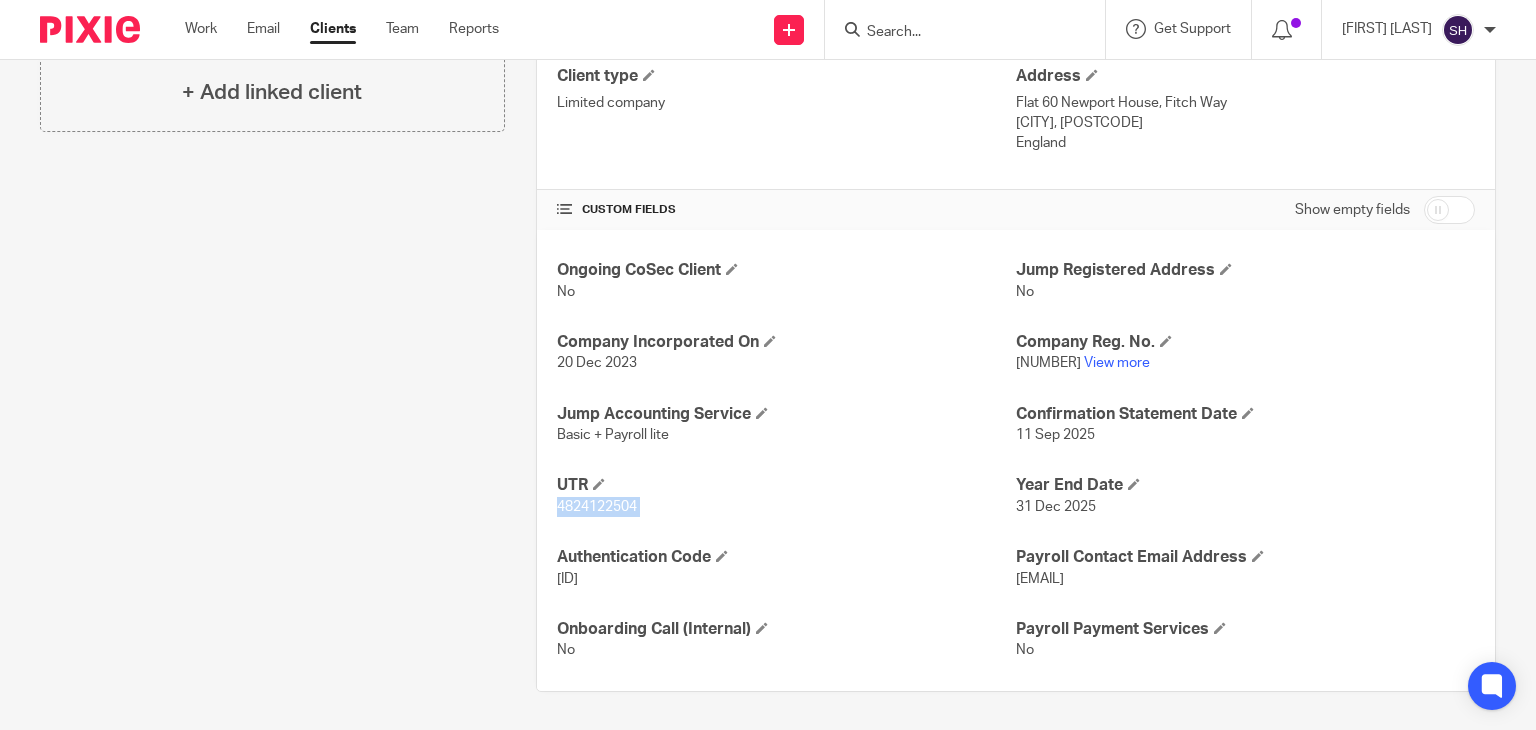 click on "4824122504" at bounding box center (786, 507) 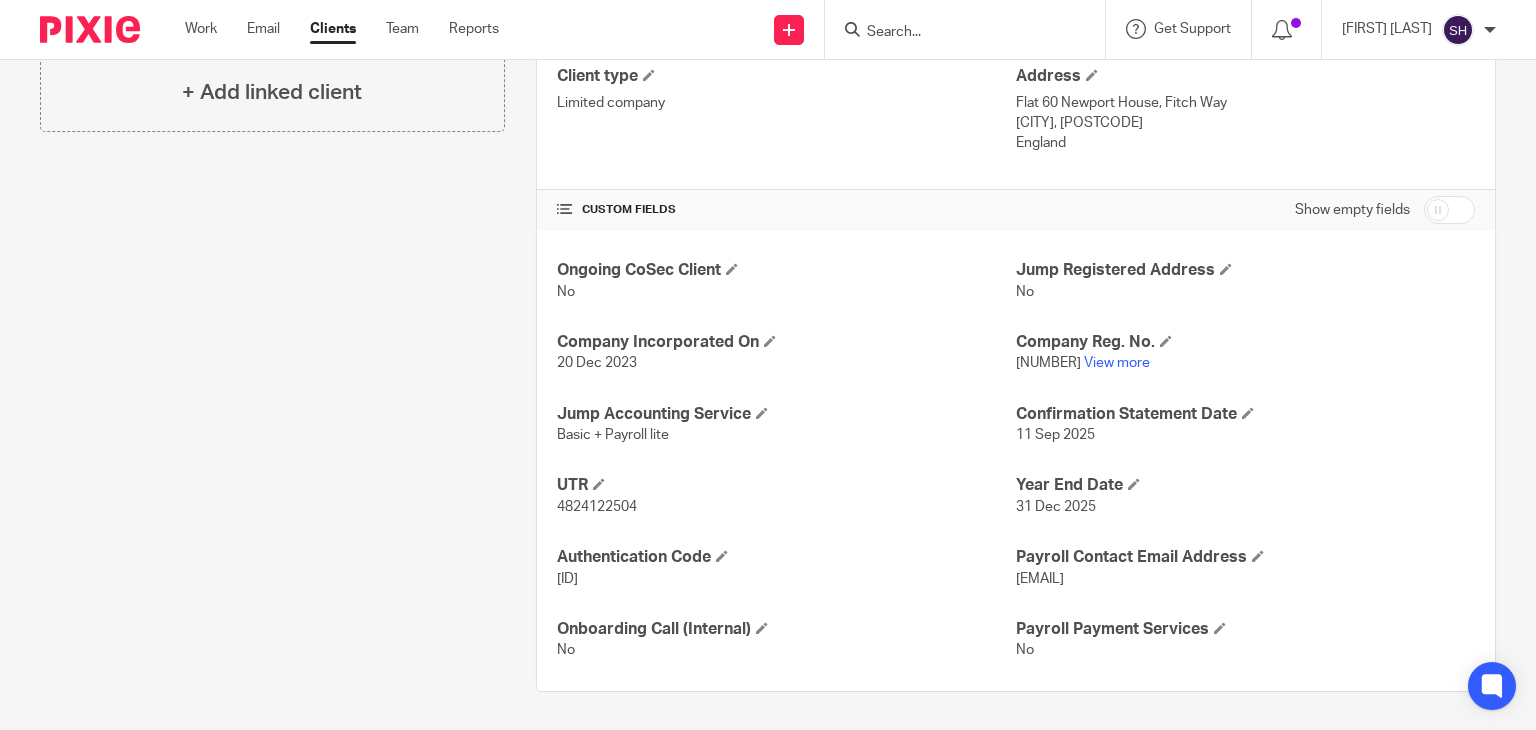 click on "15365468" at bounding box center [1048, 363] 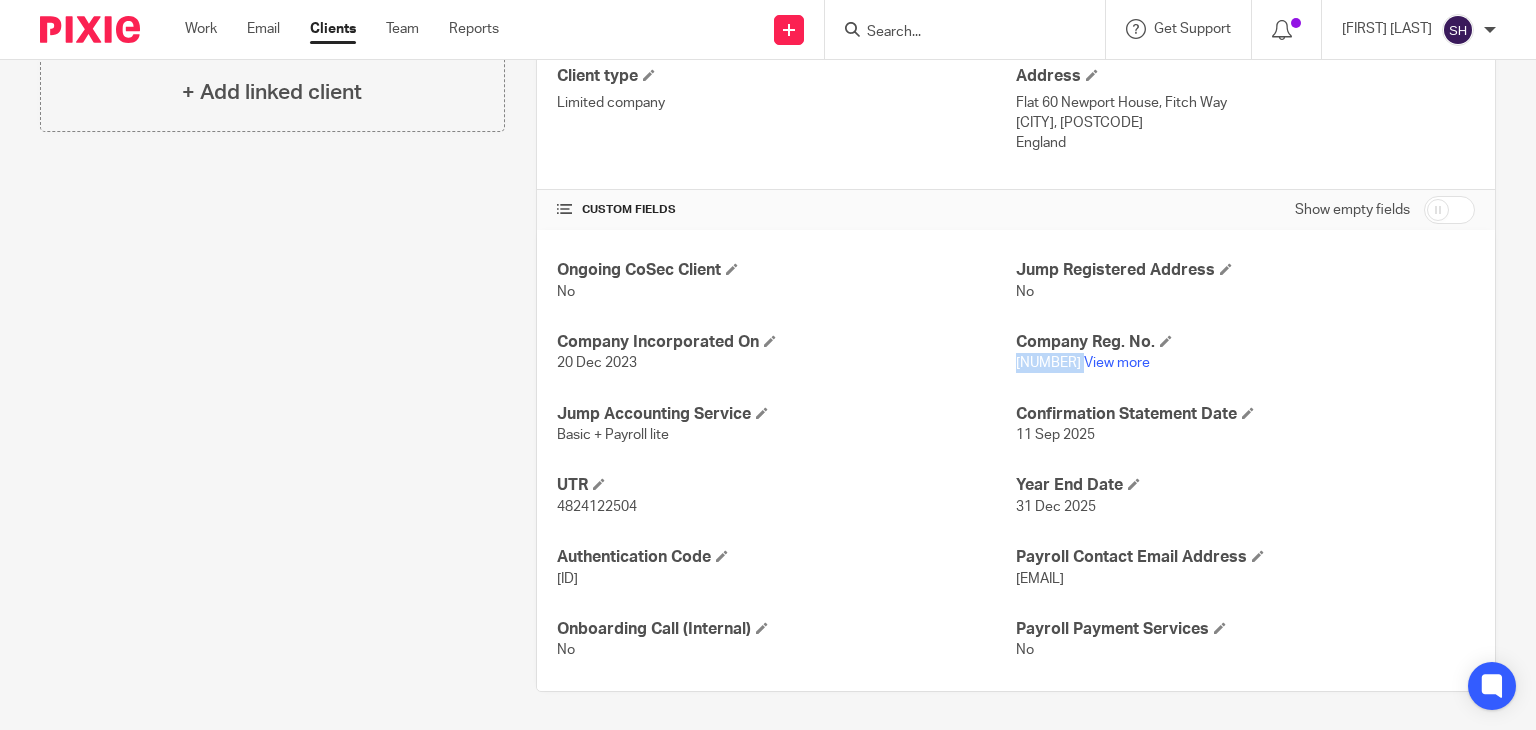 click on "15365468" at bounding box center (1048, 363) 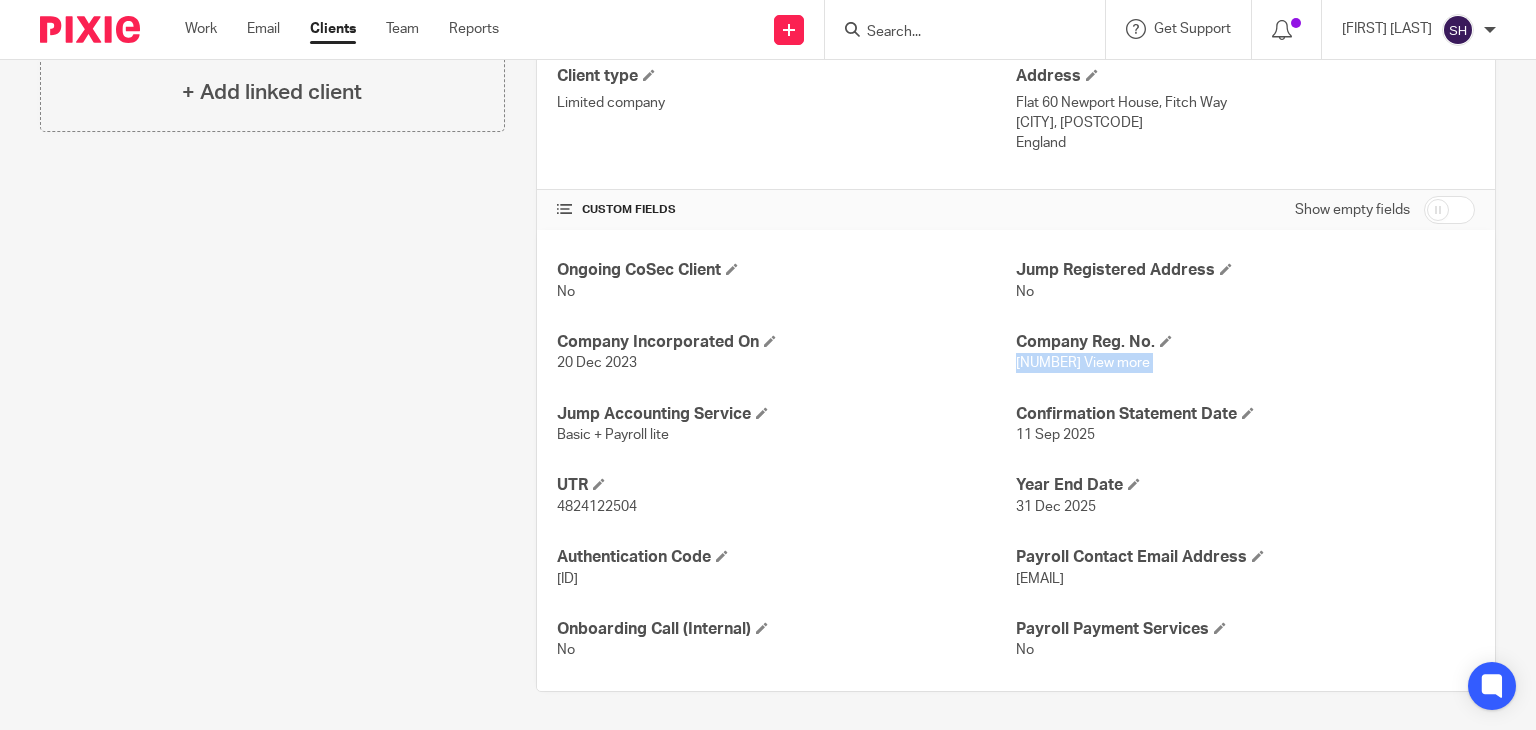 click on "15365468" at bounding box center [1048, 363] 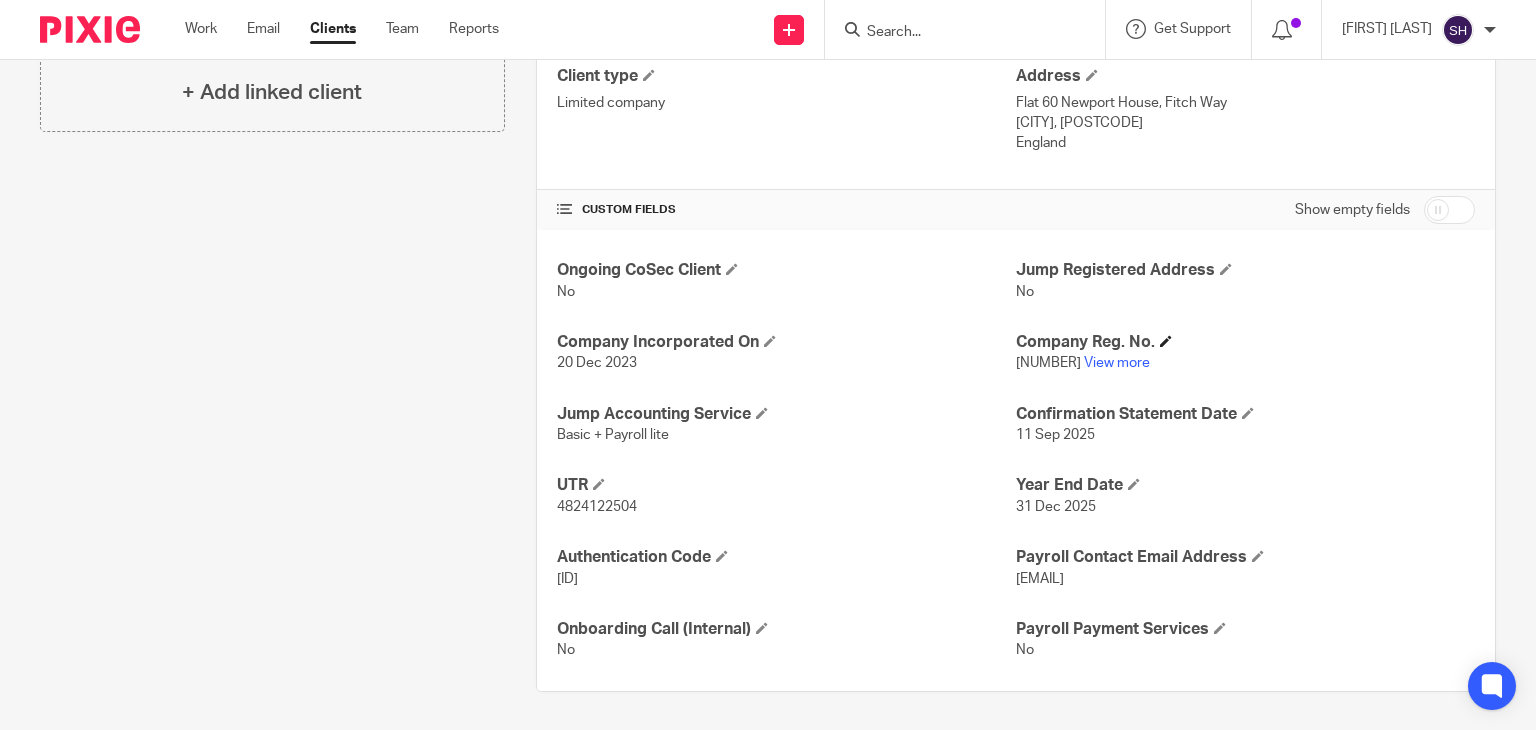 click on "Company Reg. No." at bounding box center (1245, 342) 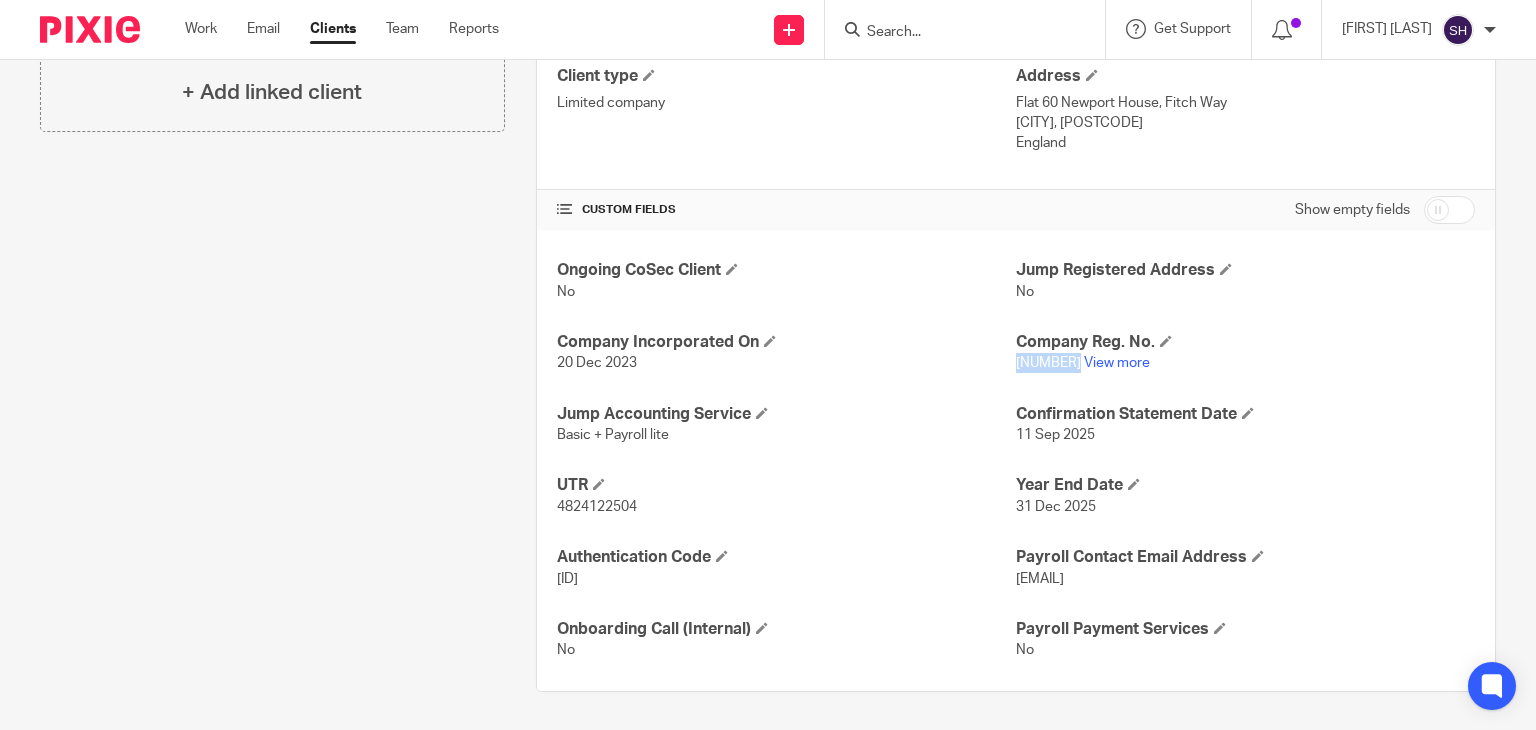 drag, startPoint x: 1008, startPoint y: 360, endPoint x: 1072, endPoint y: 365, distance: 64.195015 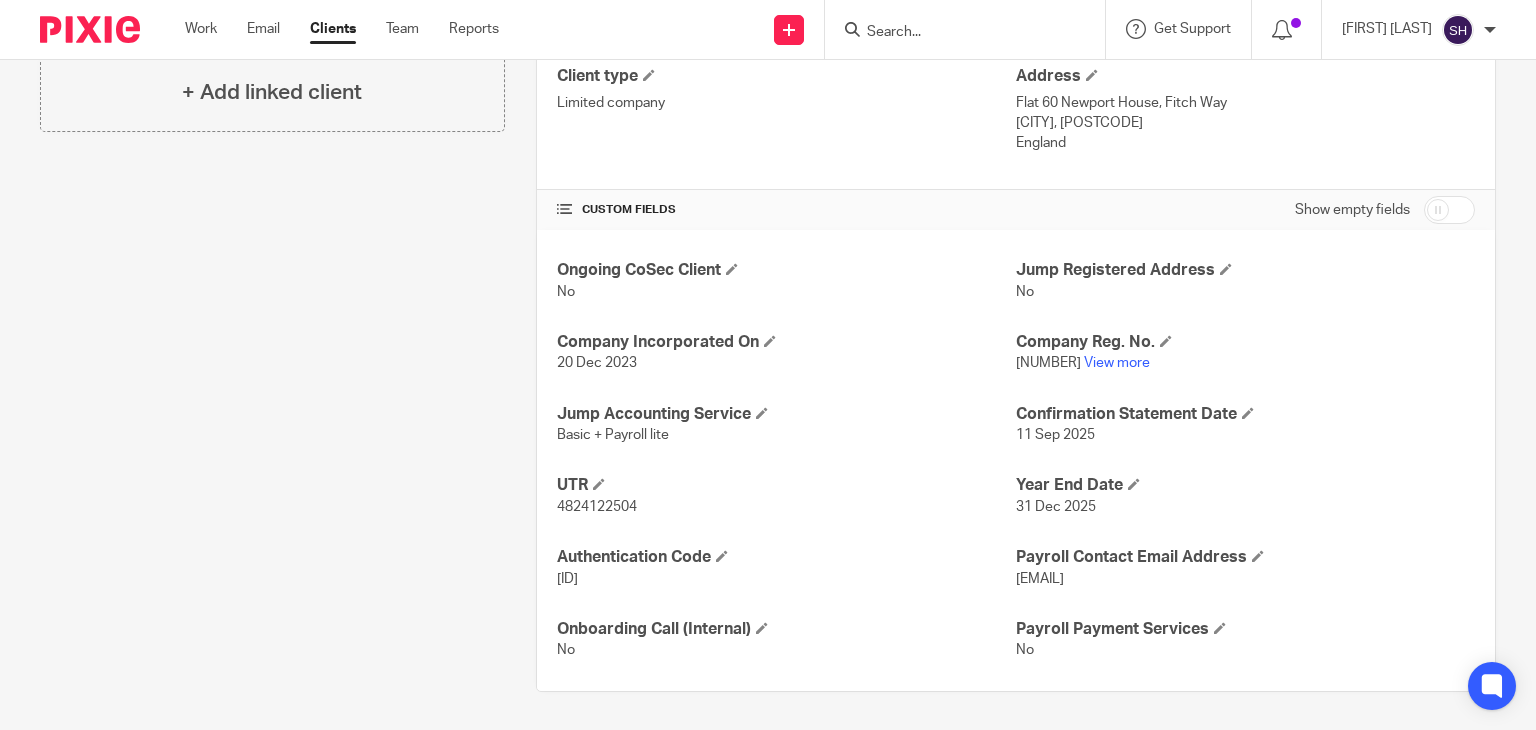 click on "Show empty fields" at bounding box center [1245, 210] 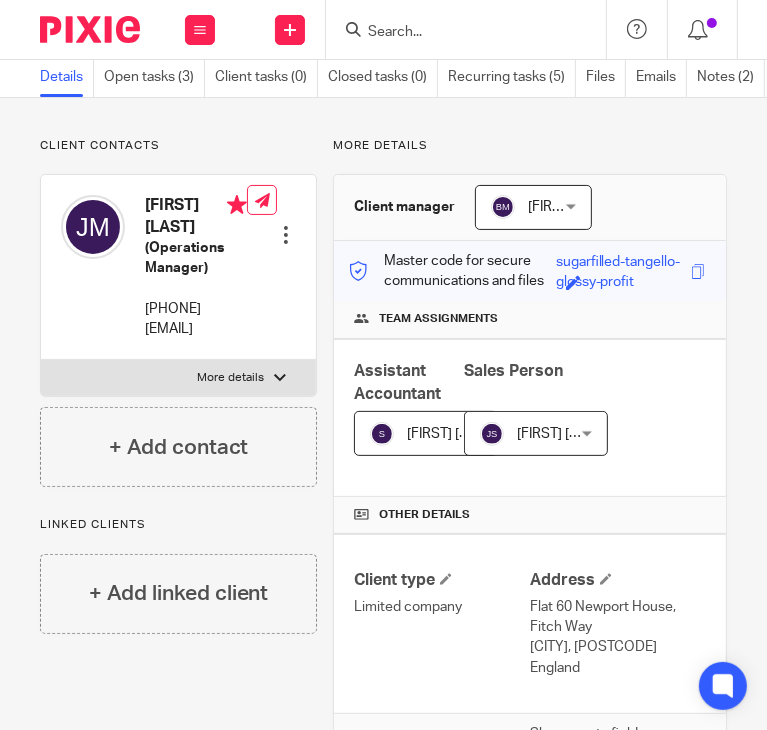 scroll, scrollTop: 0, scrollLeft: 0, axis: both 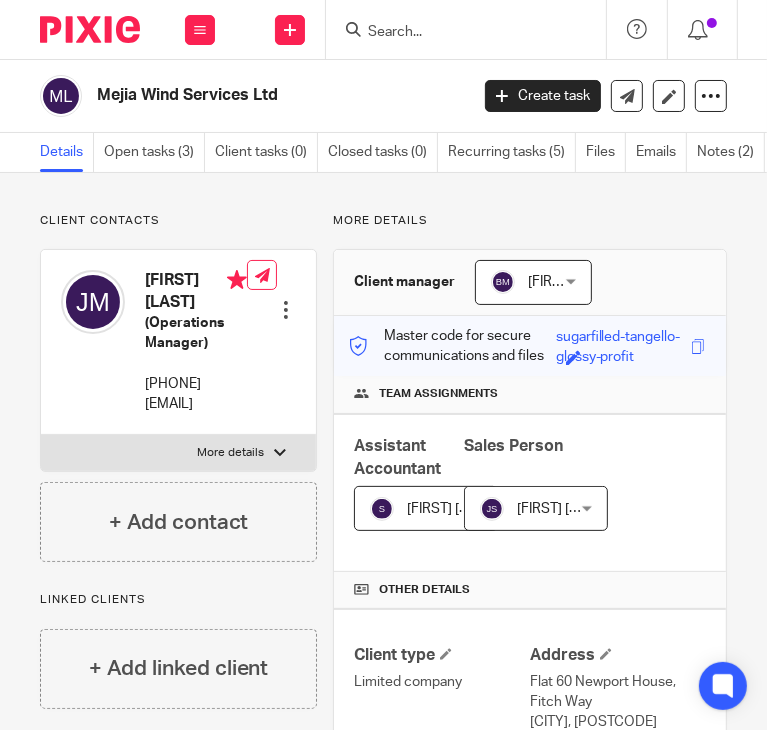click on "Mejia Wind Services Ltd" at bounding box center (240, 95) 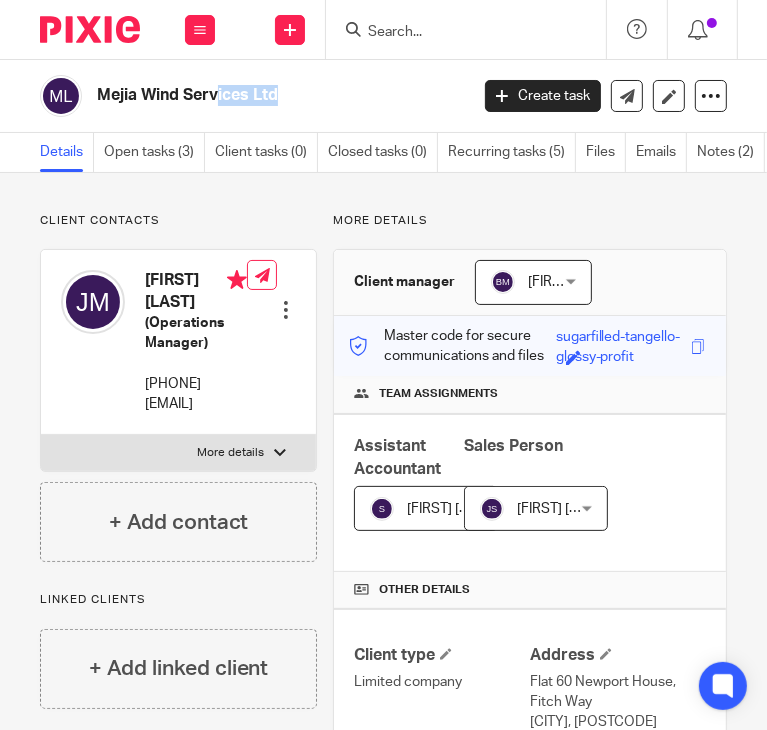 click on "Mejia Wind Services Ltd" at bounding box center [240, 95] 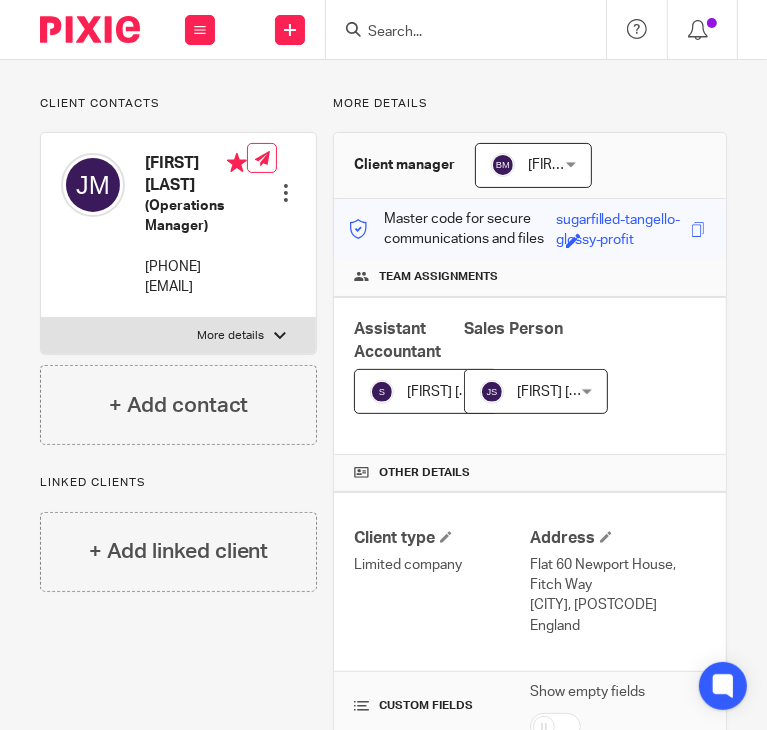 scroll, scrollTop: 0, scrollLeft: 0, axis: both 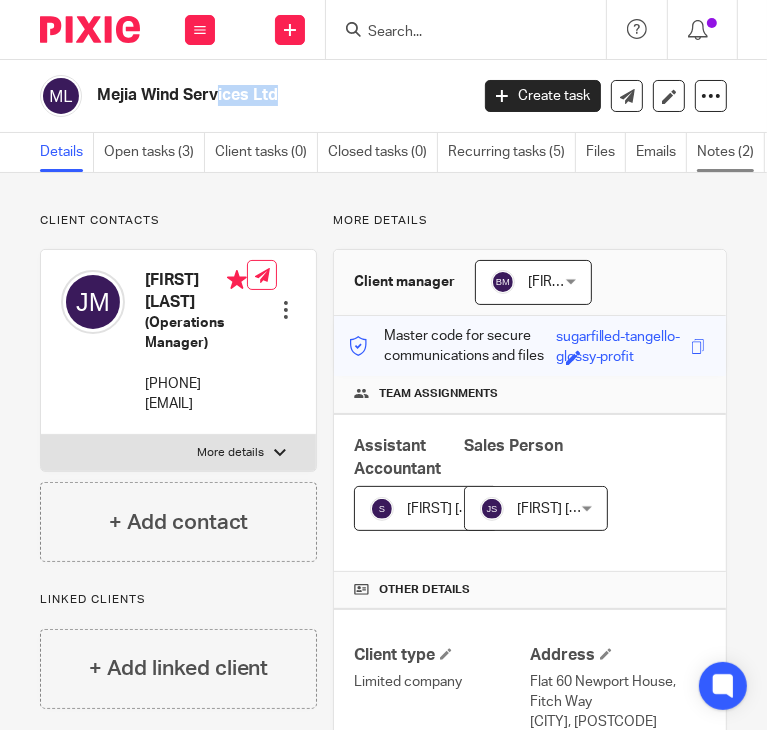 click on "Notes (2)" at bounding box center (731, 152) 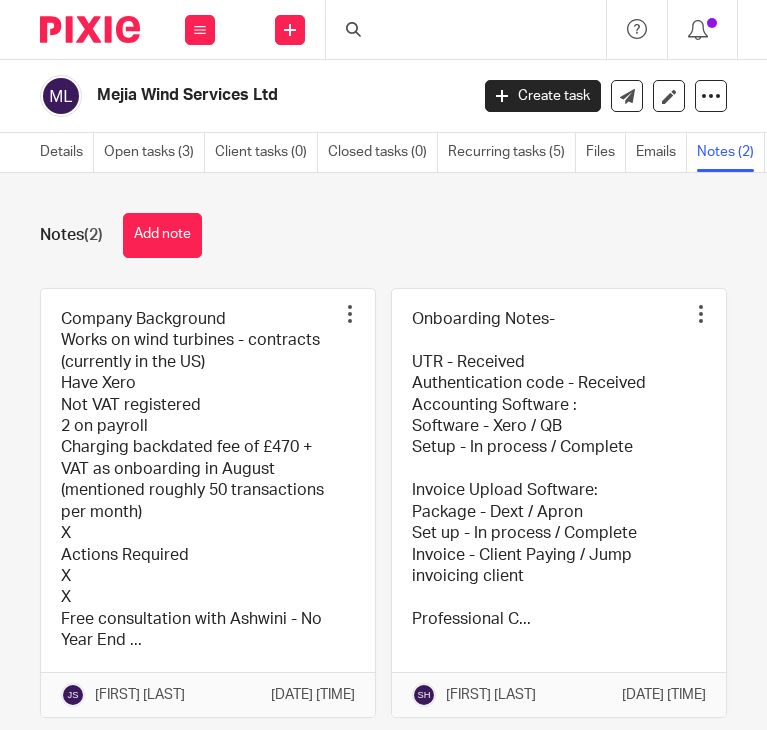 scroll, scrollTop: 0, scrollLeft: 0, axis: both 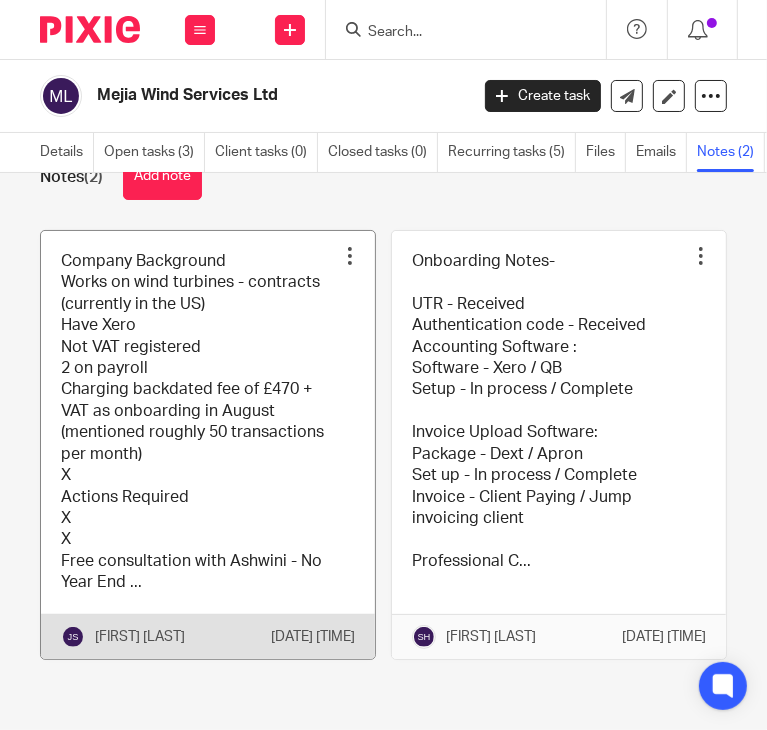 click at bounding box center (208, 445) 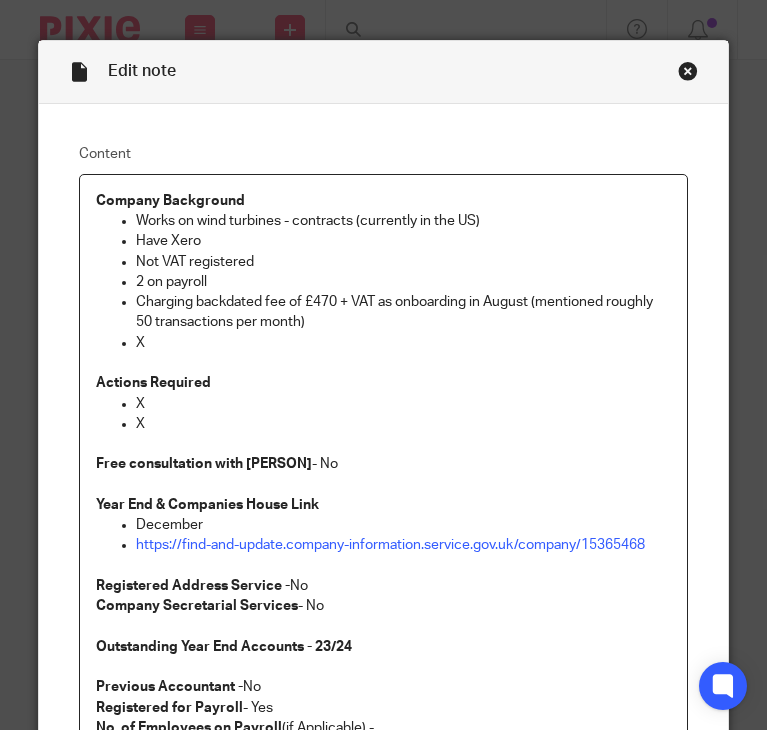 scroll, scrollTop: 0, scrollLeft: 0, axis: both 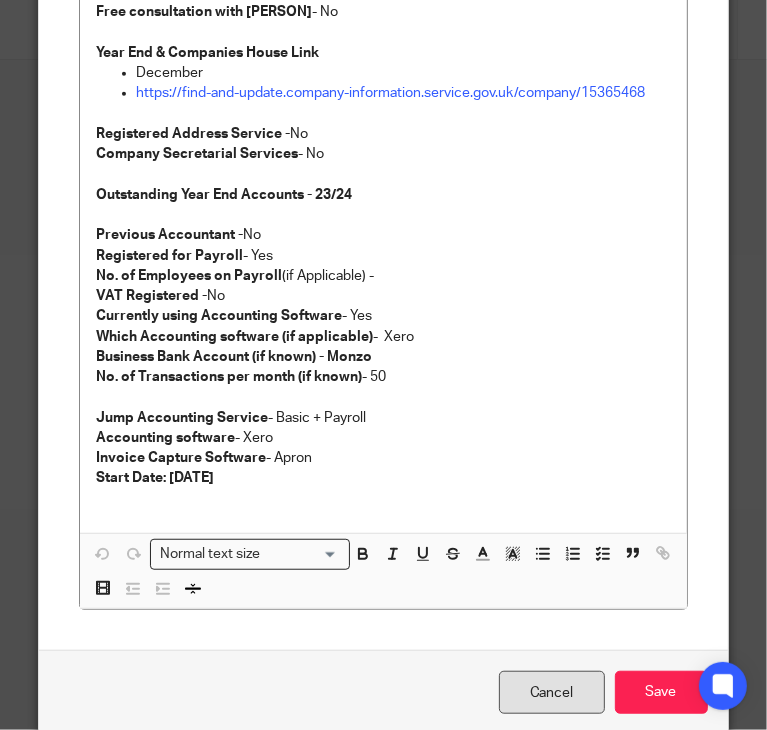 click on "Cancel" at bounding box center [552, 692] 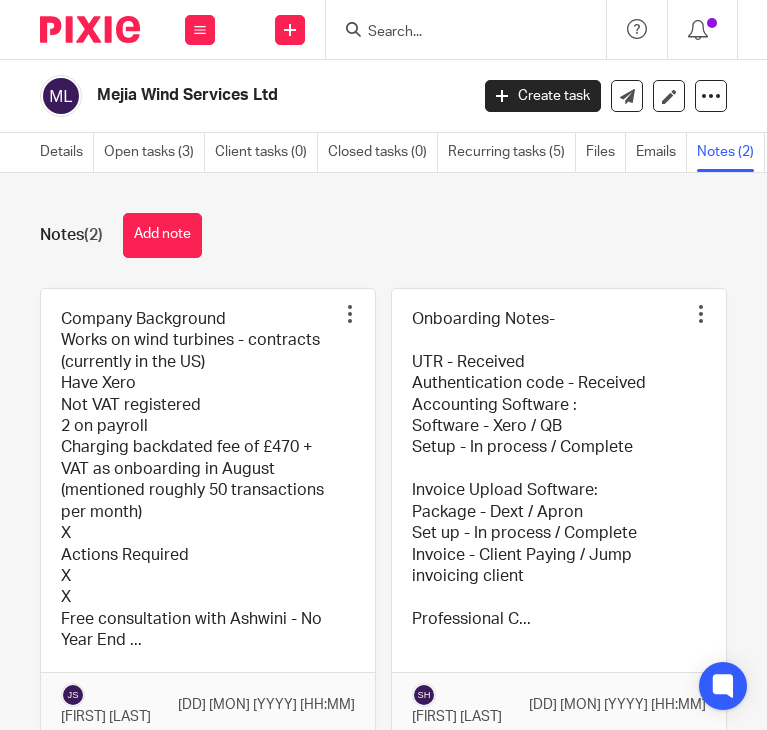 scroll, scrollTop: 0, scrollLeft: 0, axis: both 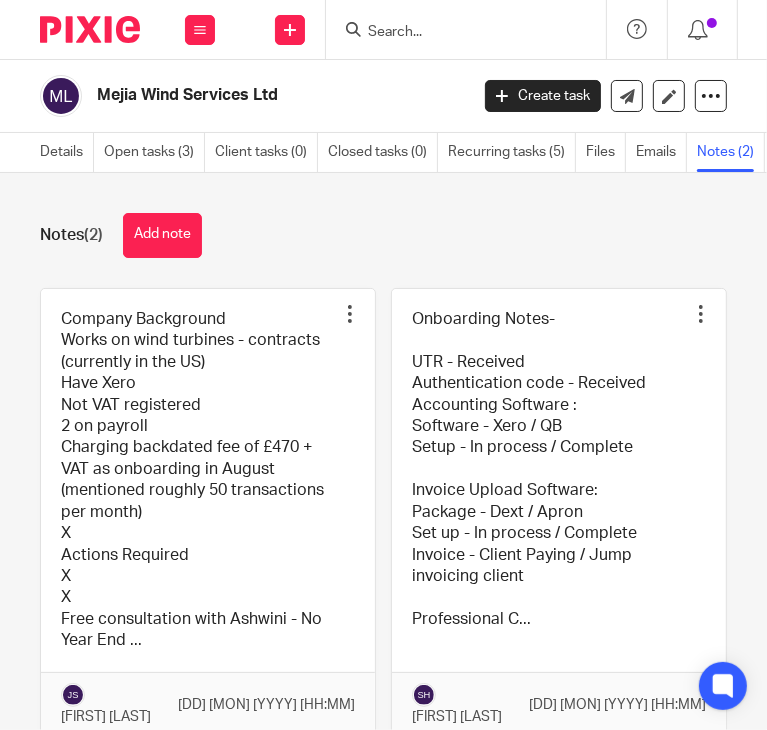 click at bounding box center (559, 513) 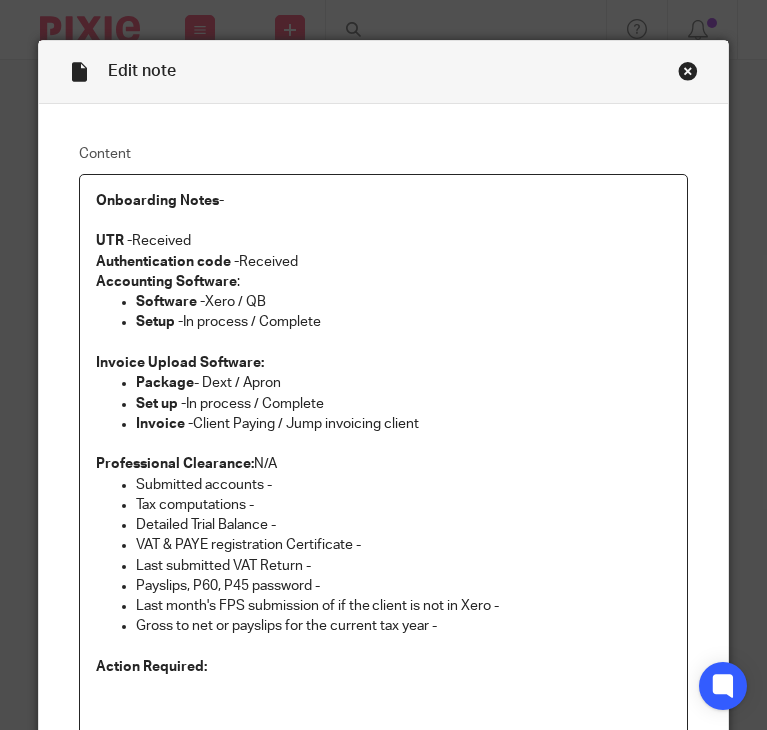 scroll, scrollTop: 0, scrollLeft: 0, axis: both 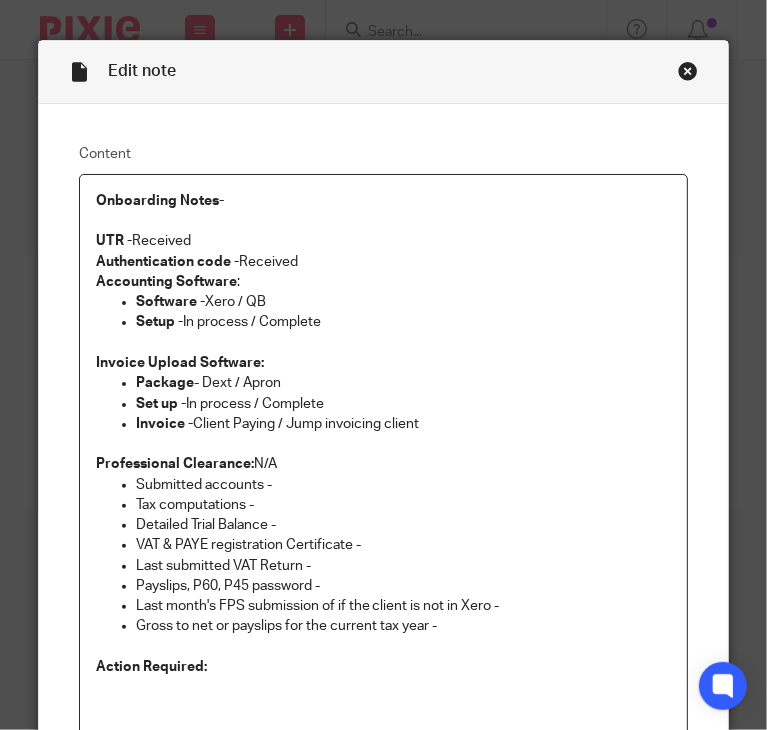 drag, startPoint x: 232, startPoint y: 297, endPoint x: 267, endPoint y: 298, distance: 35.014282 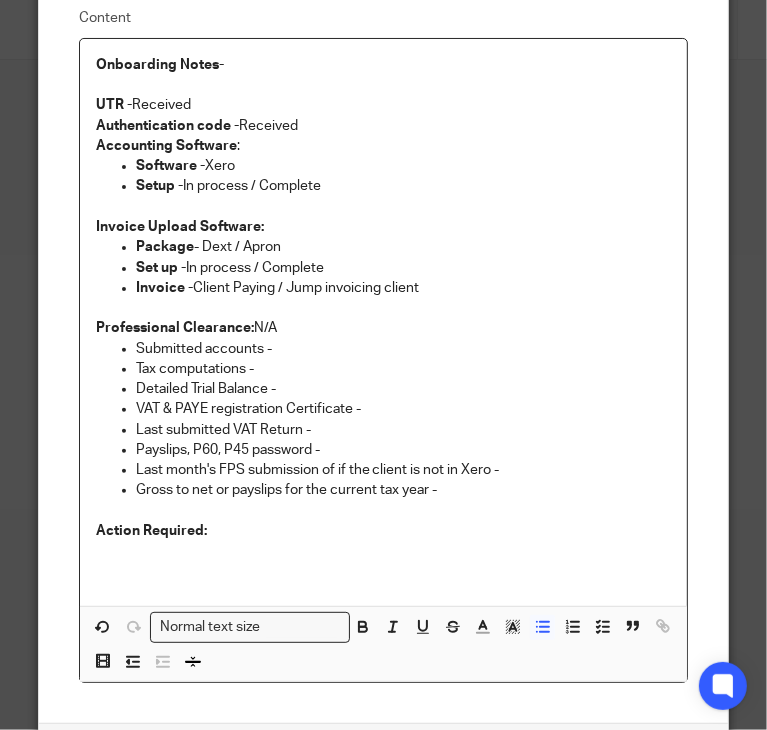 scroll, scrollTop: 136, scrollLeft: 0, axis: vertical 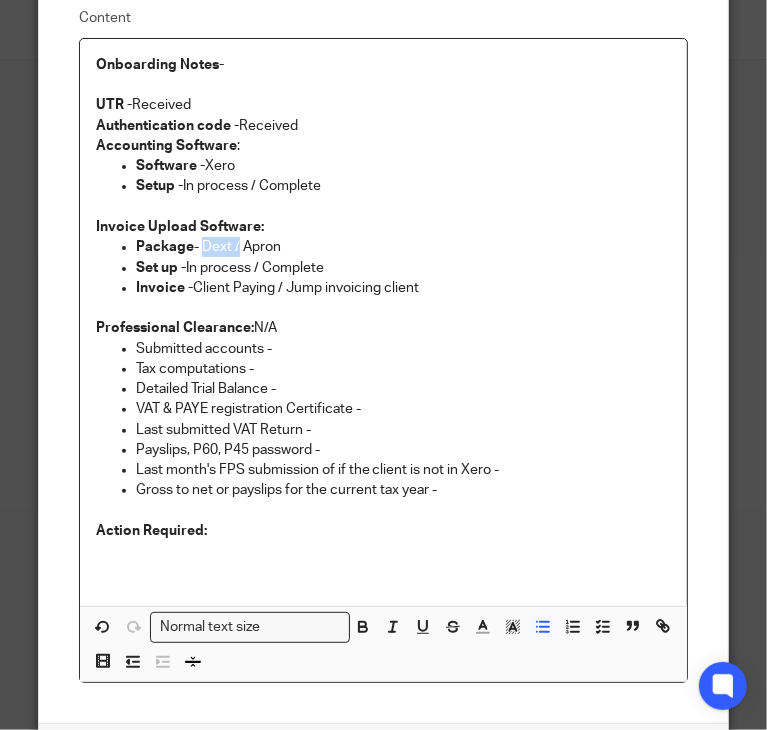 drag, startPoint x: 198, startPoint y: 247, endPoint x: 233, endPoint y: 248, distance: 35.014282 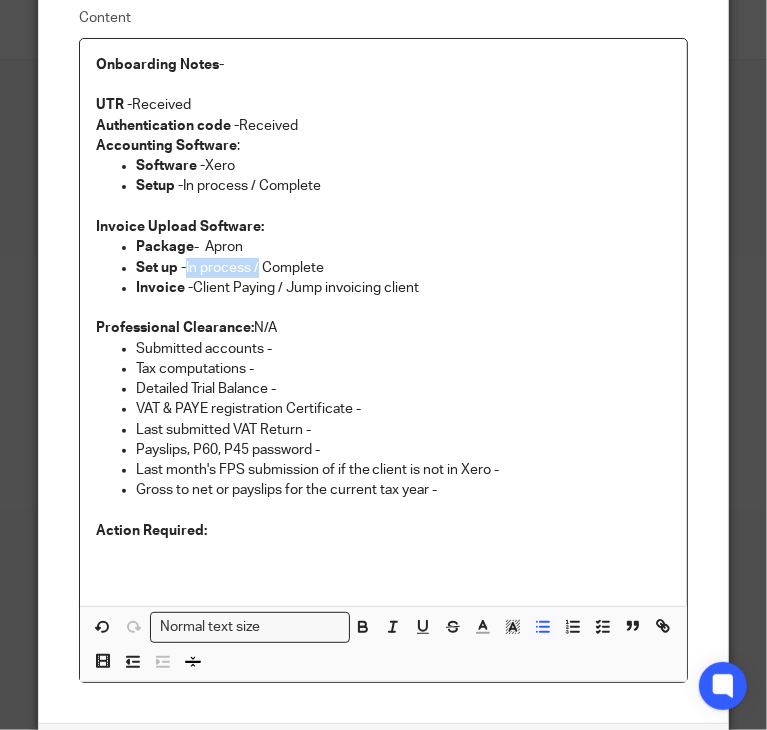 drag, startPoint x: 182, startPoint y: 261, endPoint x: 255, endPoint y: 268, distance: 73.33485 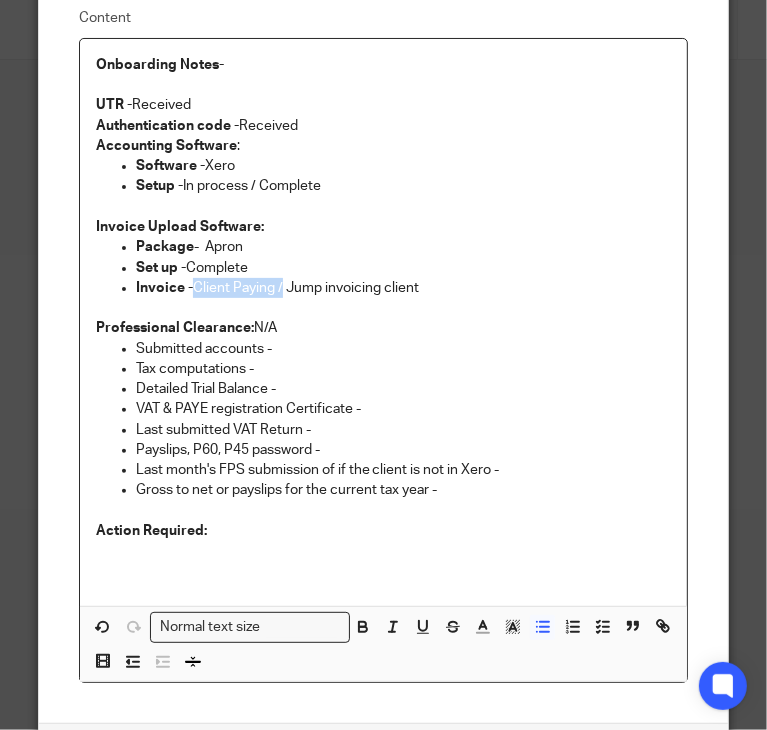 drag, startPoint x: 188, startPoint y: 285, endPoint x: 276, endPoint y: 287, distance: 88.02273 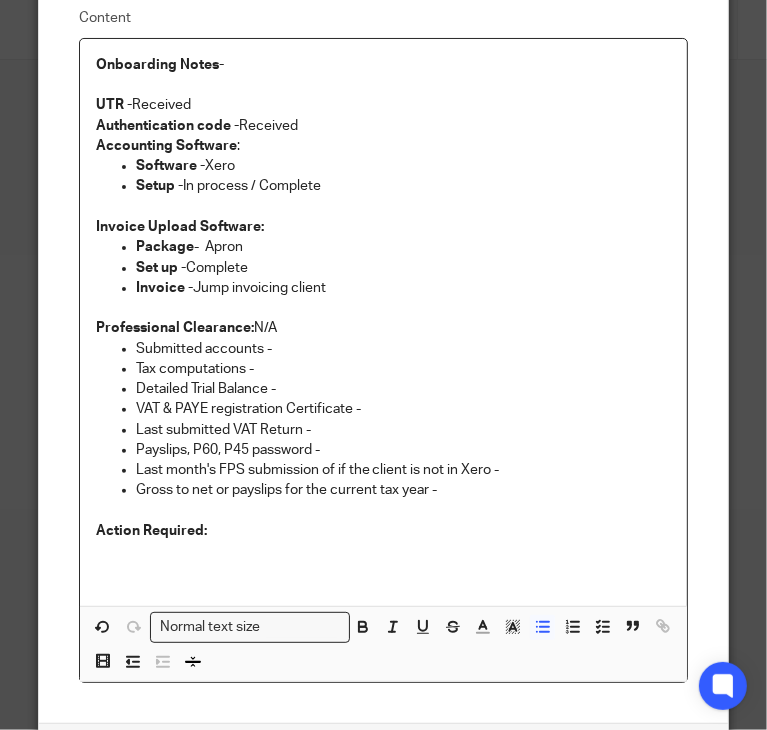 scroll, scrollTop: 251, scrollLeft: 0, axis: vertical 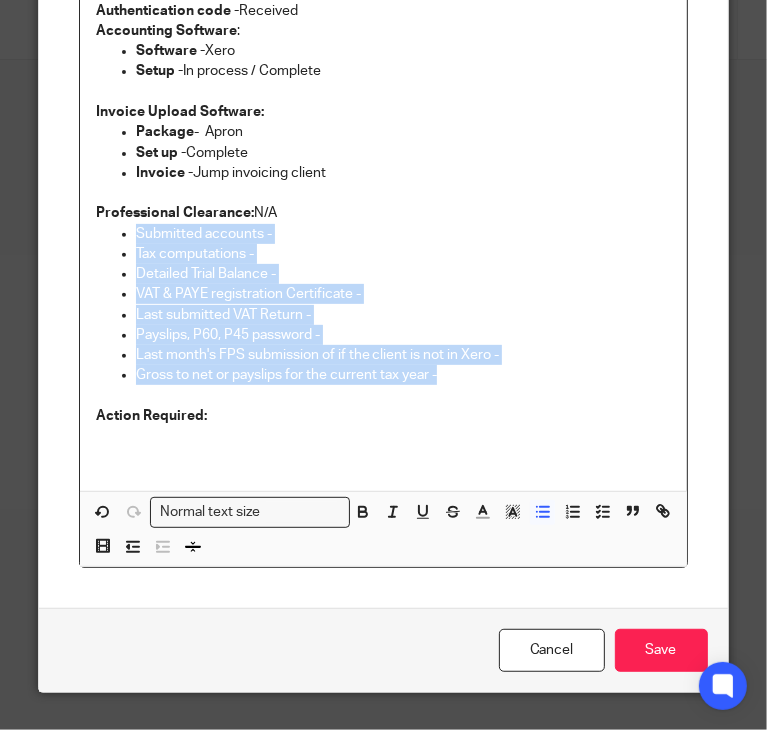 drag, startPoint x: 438, startPoint y: 373, endPoint x: 118, endPoint y: 237, distance: 347.70102 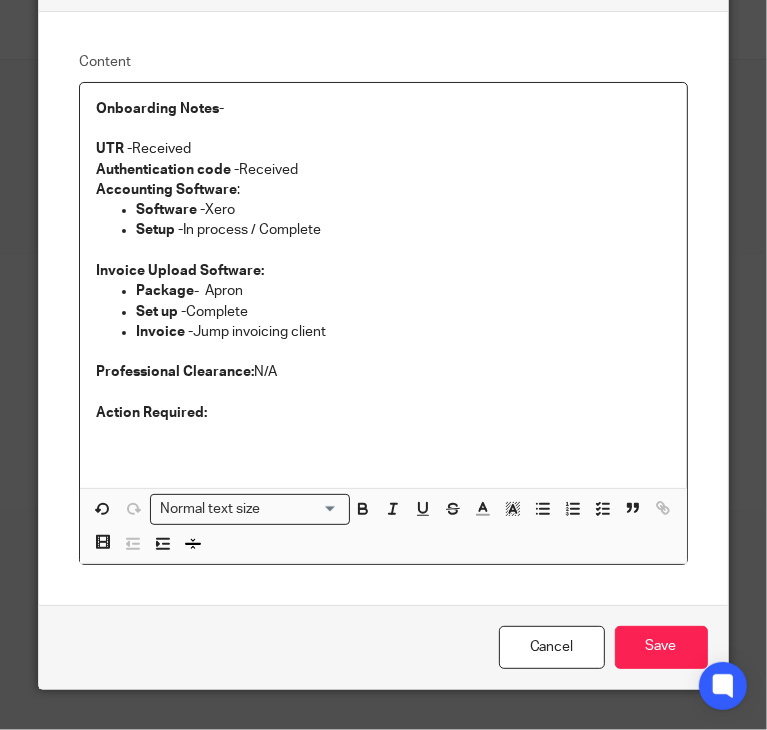 scroll, scrollTop: 89, scrollLeft: 0, axis: vertical 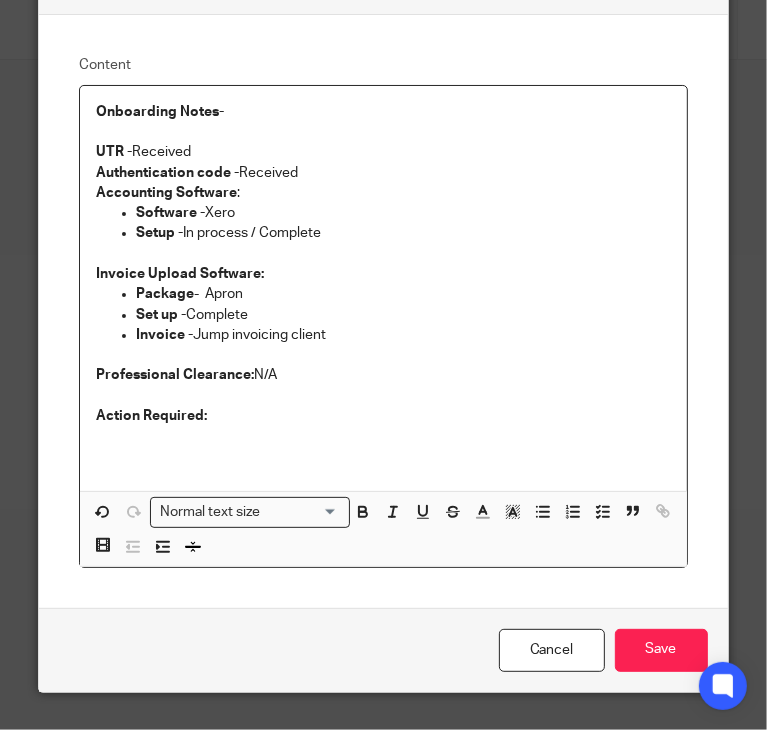 click on "Authentication code -  Received" at bounding box center [383, 173] 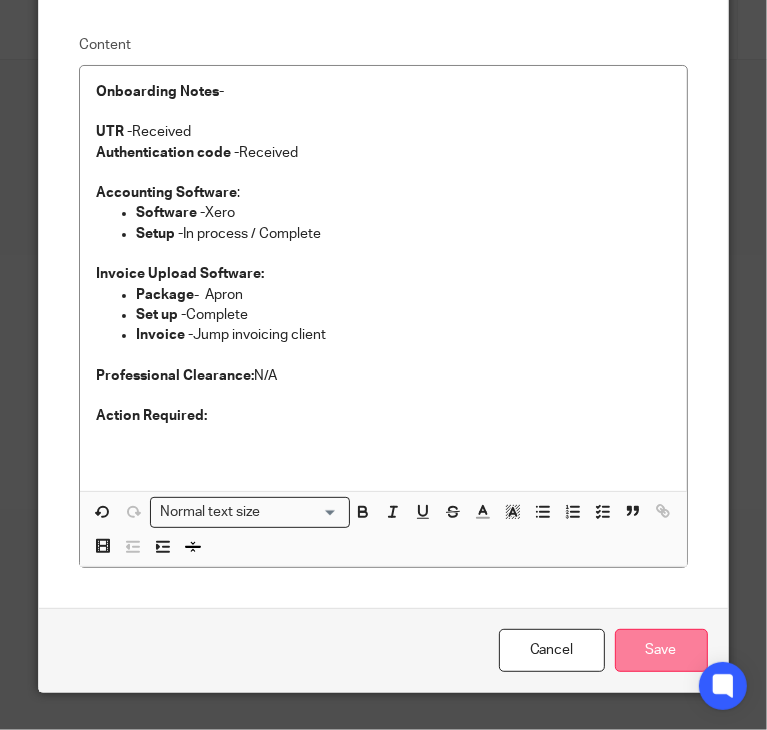 click on "Save" at bounding box center (661, 650) 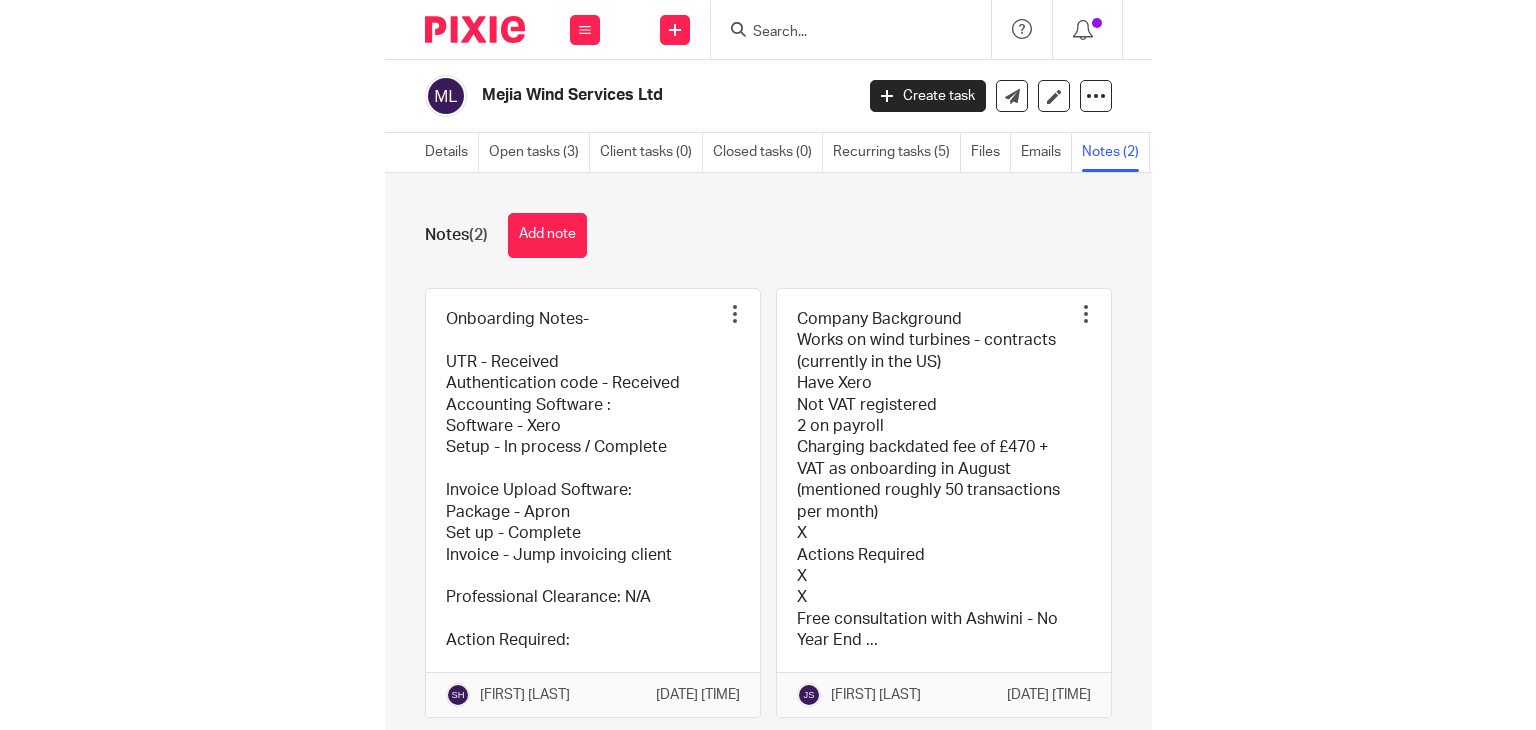 scroll, scrollTop: 0, scrollLeft: 0, axis: both 